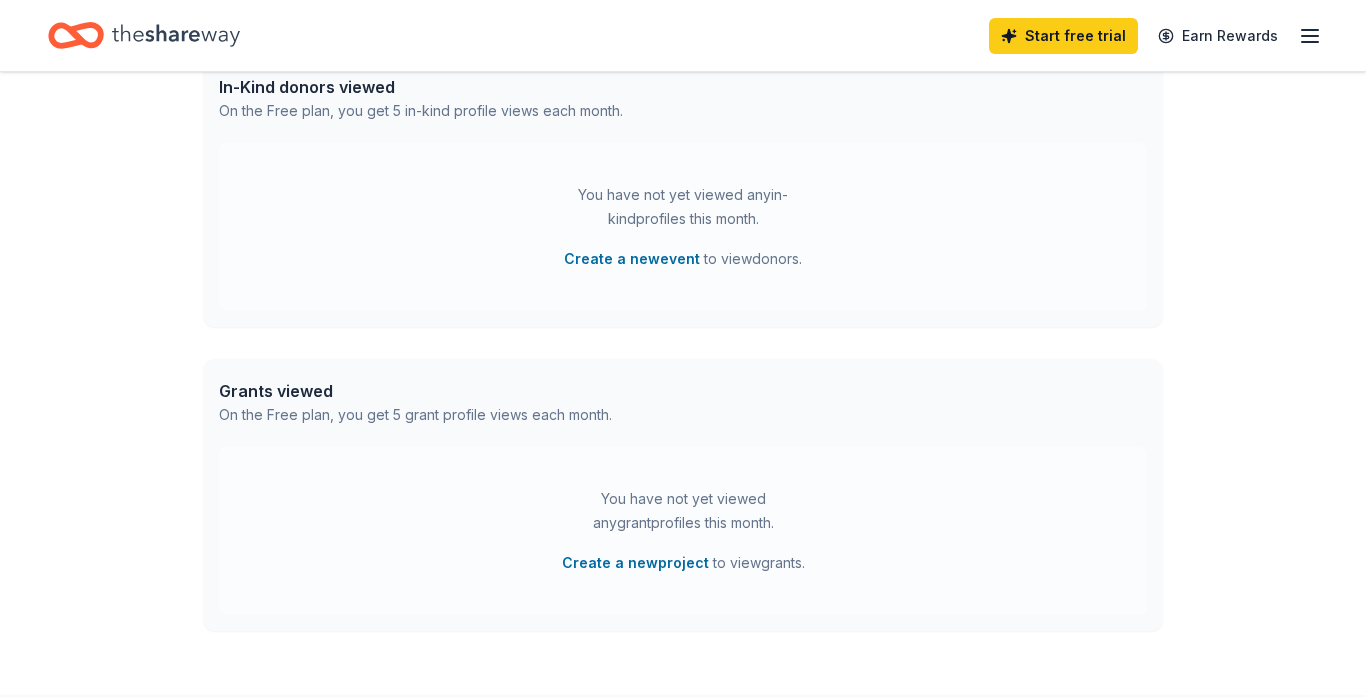 scroll, scrollTop: 546, scrollLeft: 0, axis: vertical 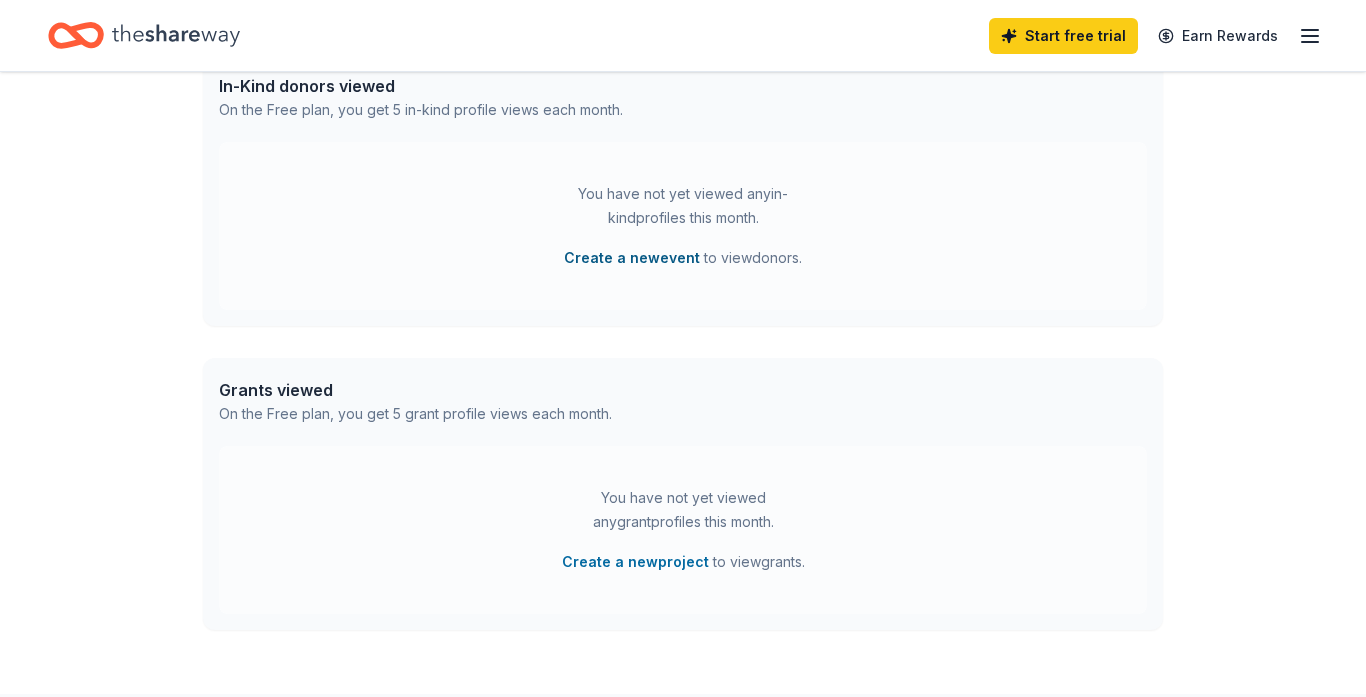 click on "Create a new  event" at bounding box center [632, 258] 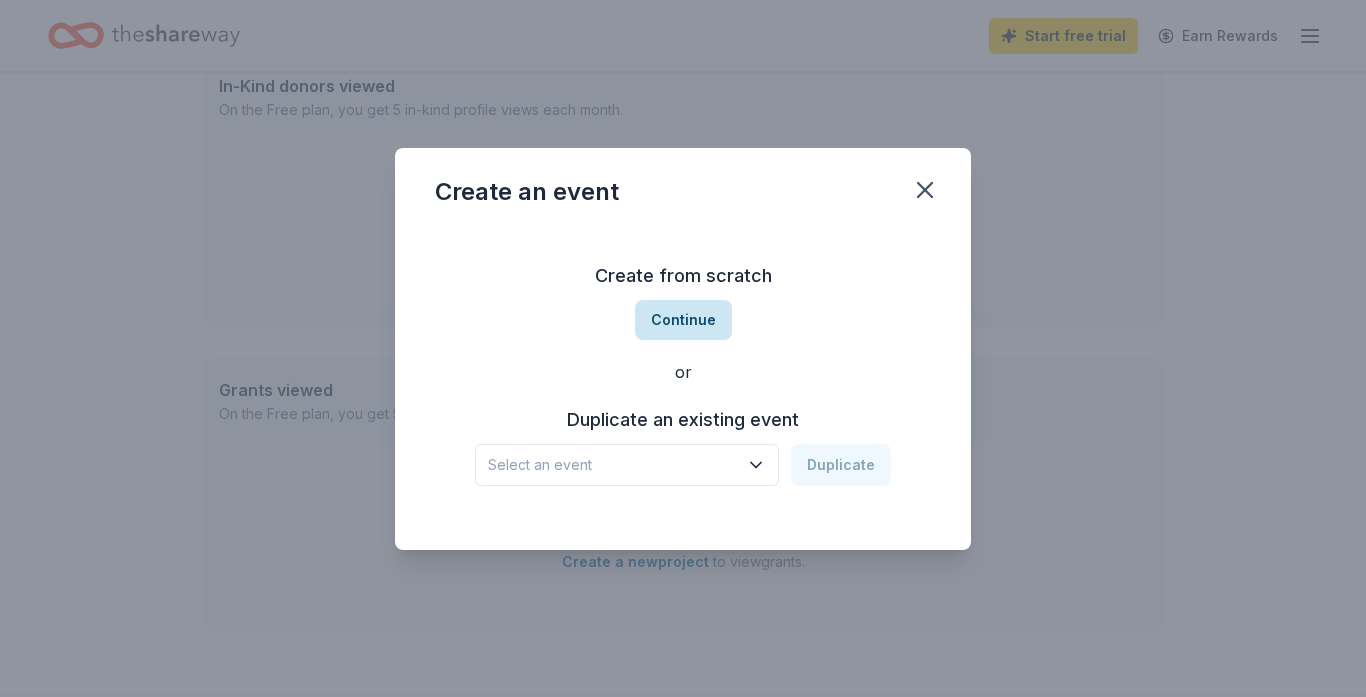click on "Continue" at bounding box center [683, 320] 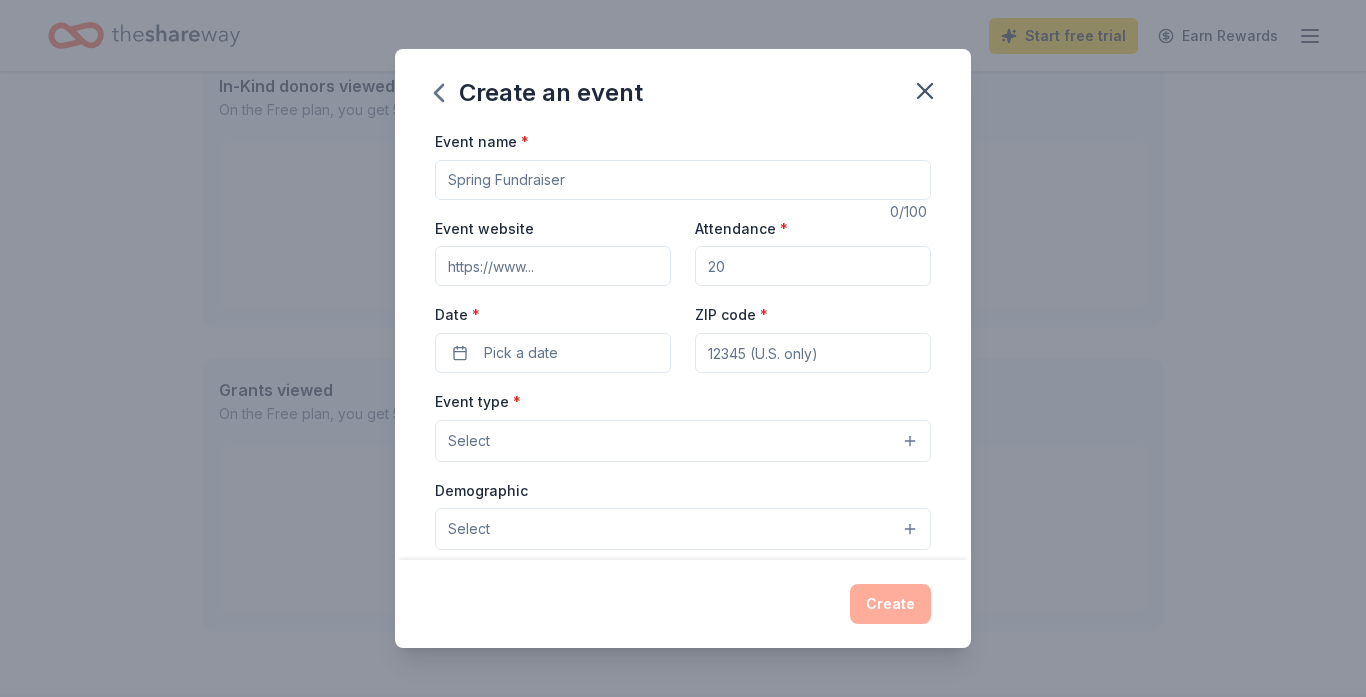 click on "Event name *" at bounding box center [683, 180] 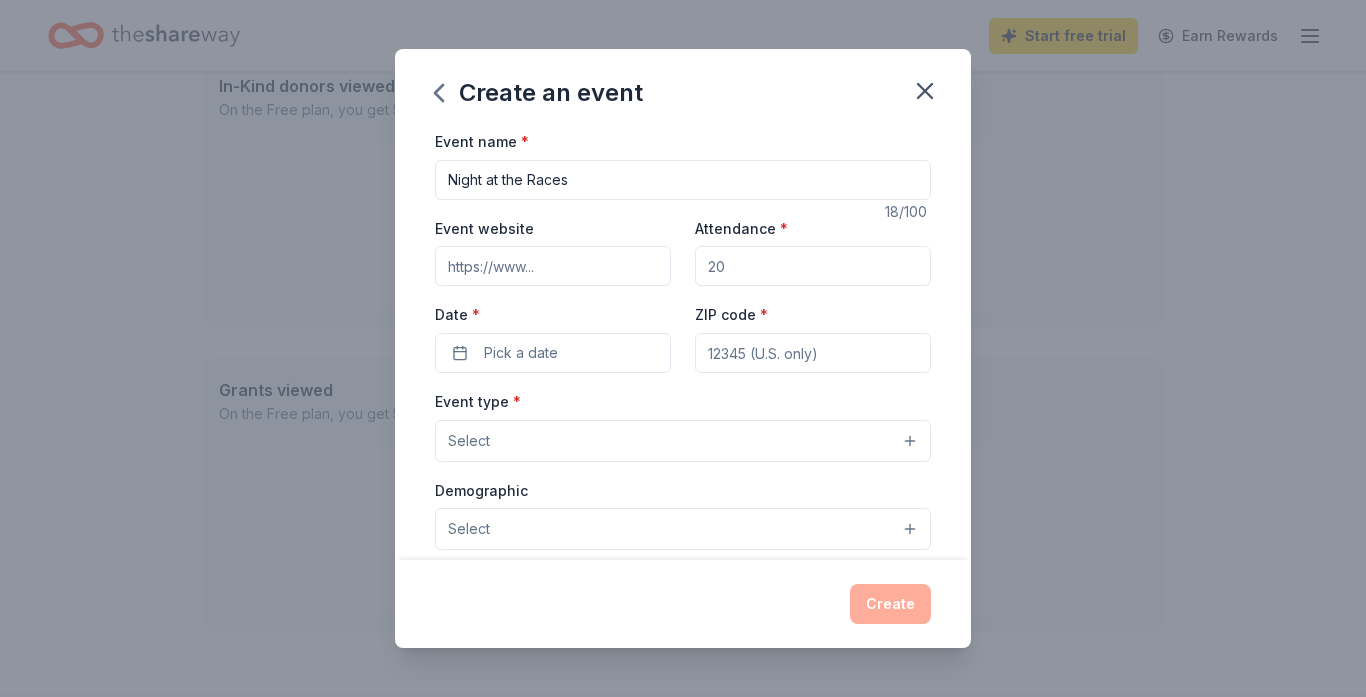 type on "Night at the Races" 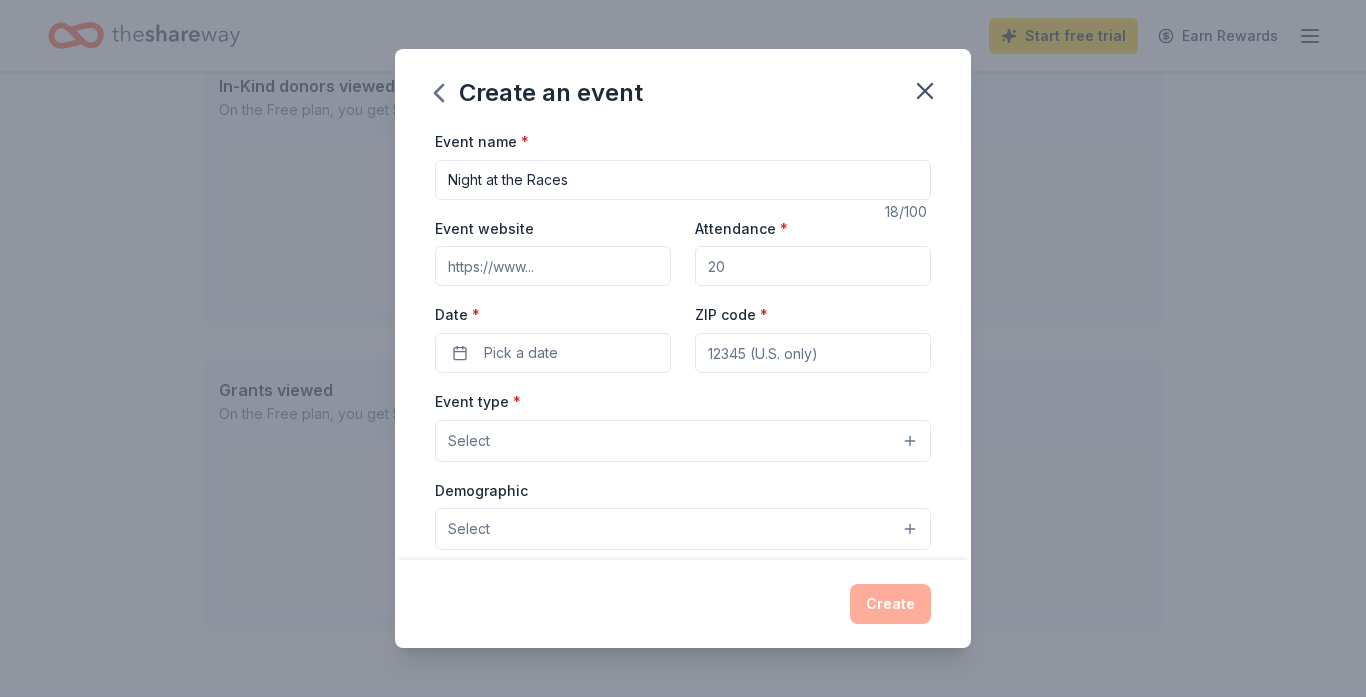 type on "225" 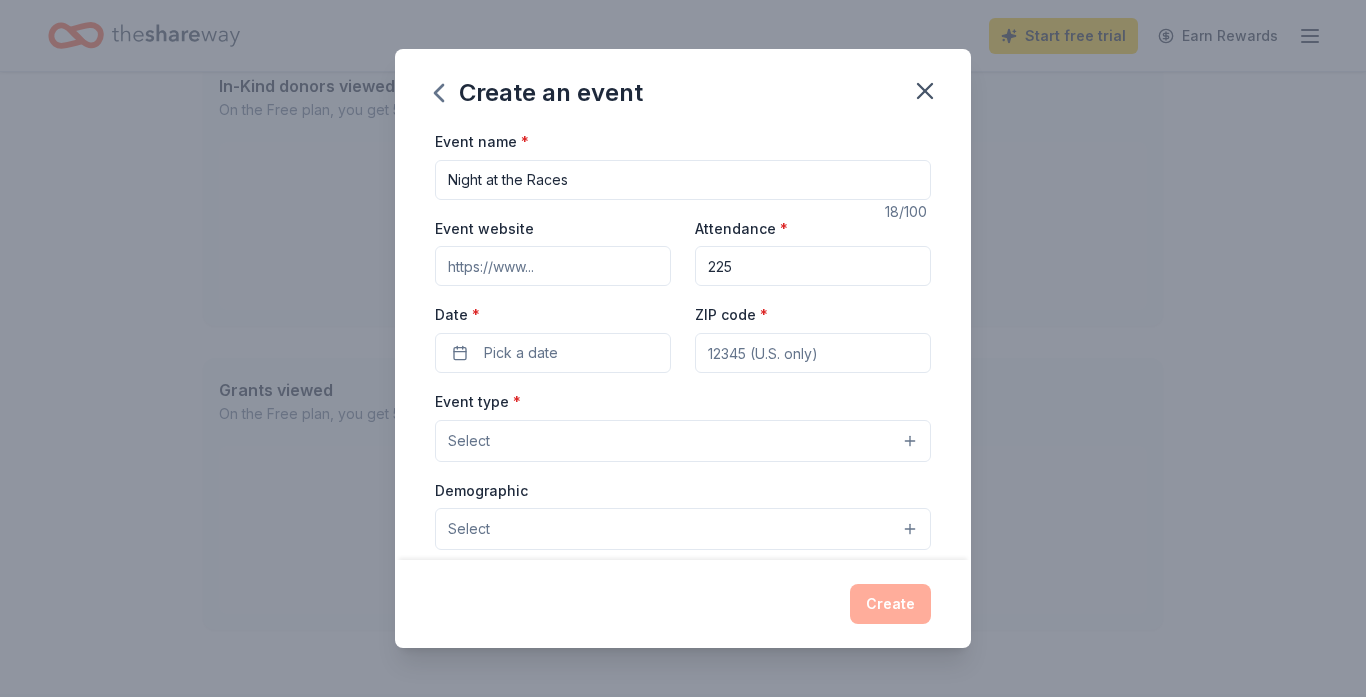 click on "ZIP code *" at bounding box center [813, 353] 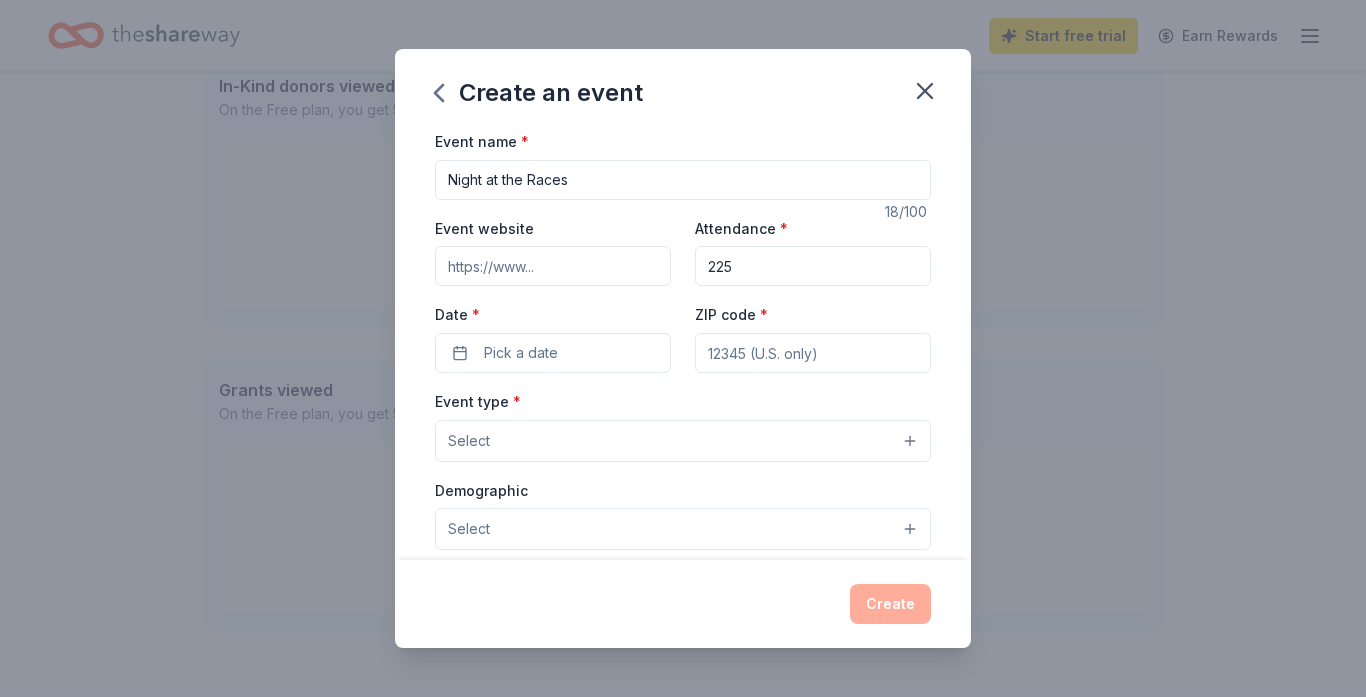 type on "15106" 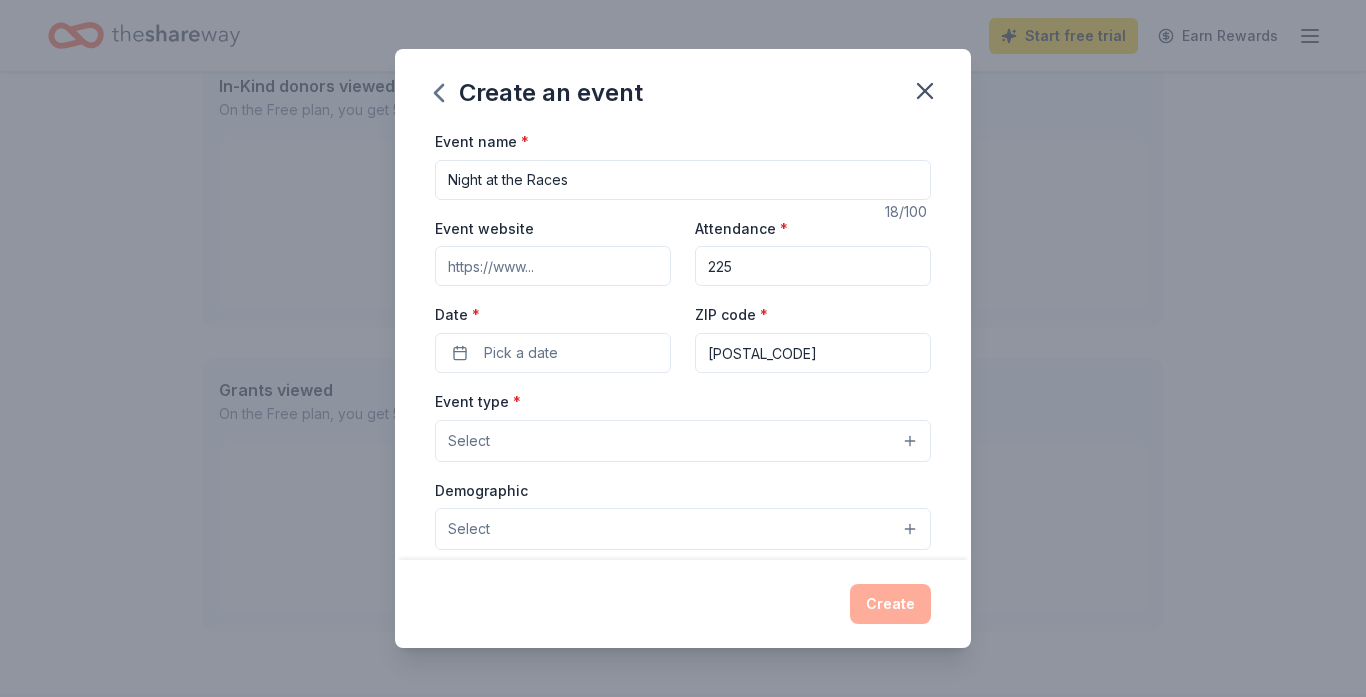 type on "1138 Peachtree Rd" 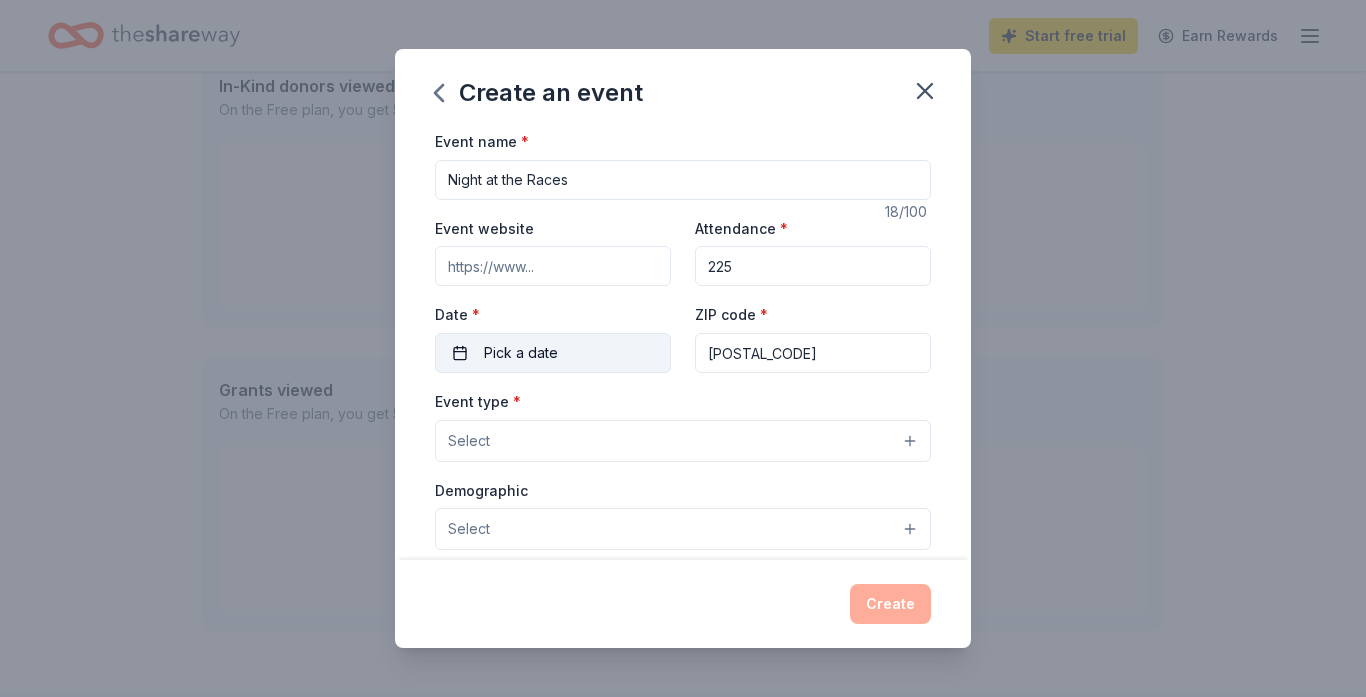 click on "Pick a date" at bounding box center [521, 353] 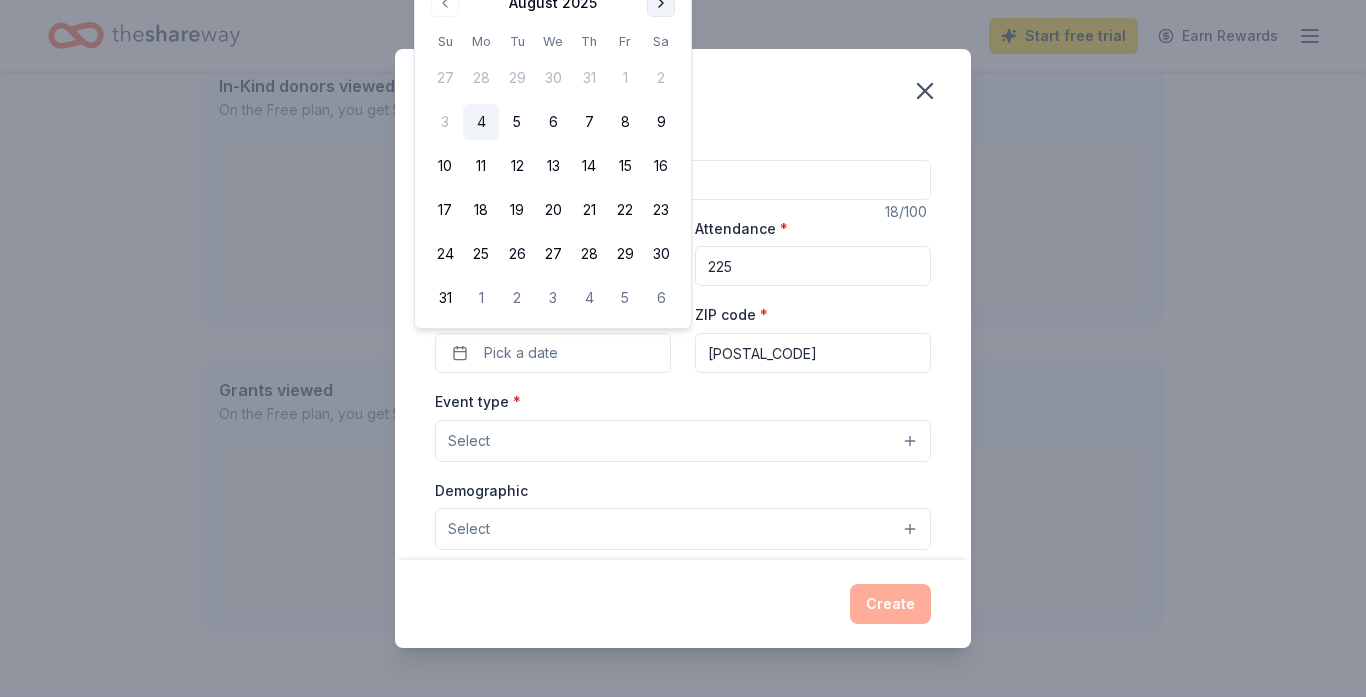click at bounding box center (661, 3) 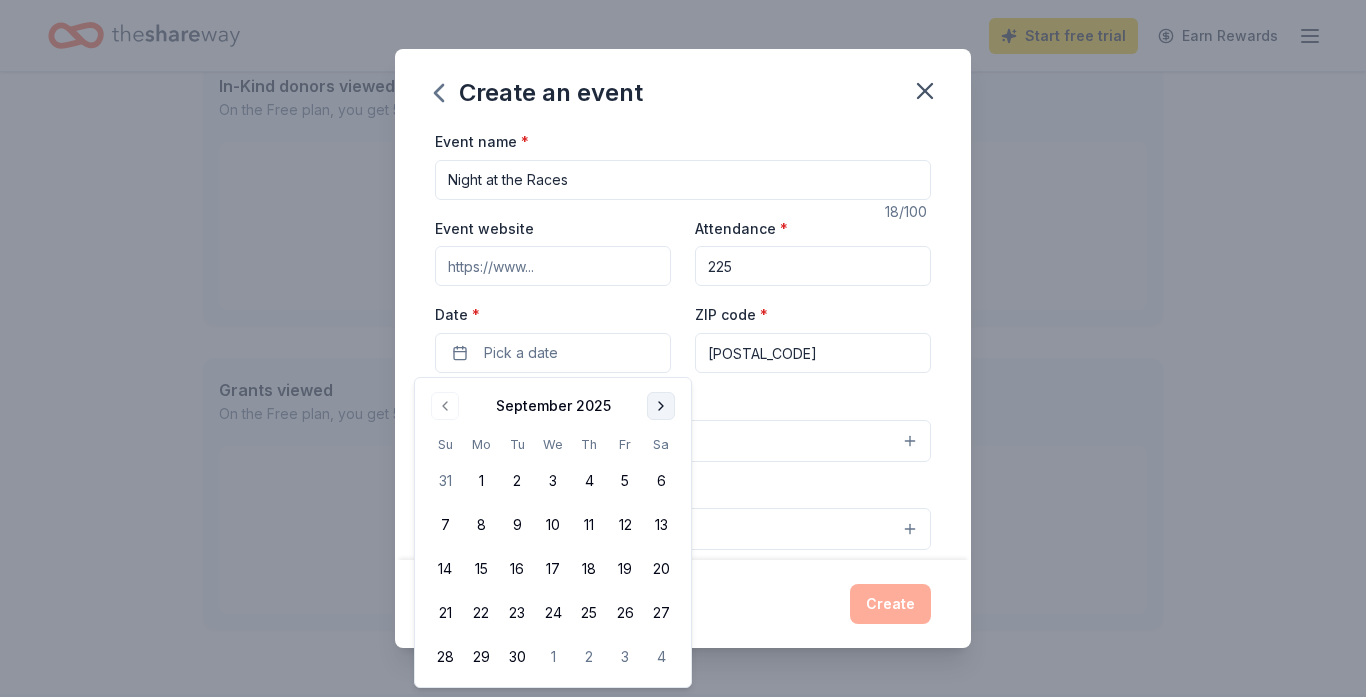 click on "Create an event Event name * Night at the Races 18 /100 Event website Attendance * 225 Date * Pick a date ZIP code * 15106 Event type * Select Demographic Select We use this information to help brands find events with their target demographic to sponsor their products. Mailing address 1138 Peachtree Rd Apt/unit Description What are you looking for? * Auction & raffle Meals Snacks Desserts Alcohol Beverages Send me reminders Email me reminders of donor application deadlines Recurring event Create" at bounding box center (683, 348) 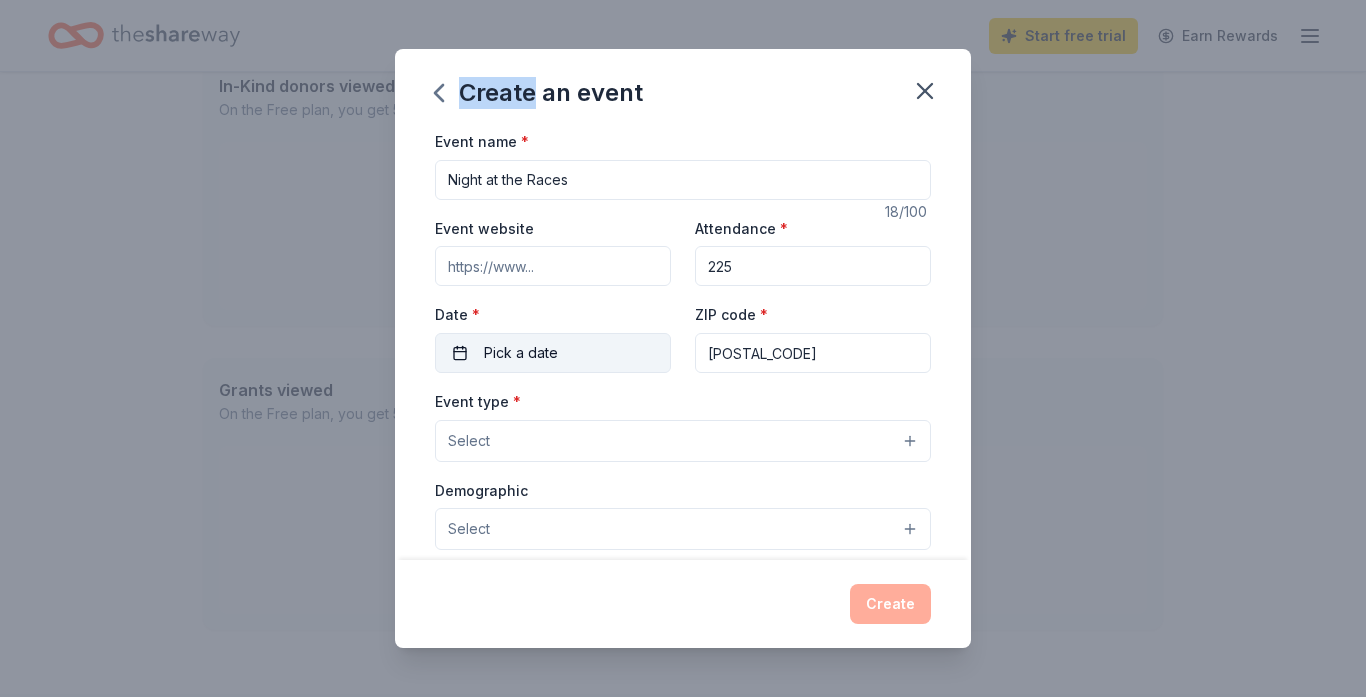 click on "Pick a date" at bounding box center (553, 353) 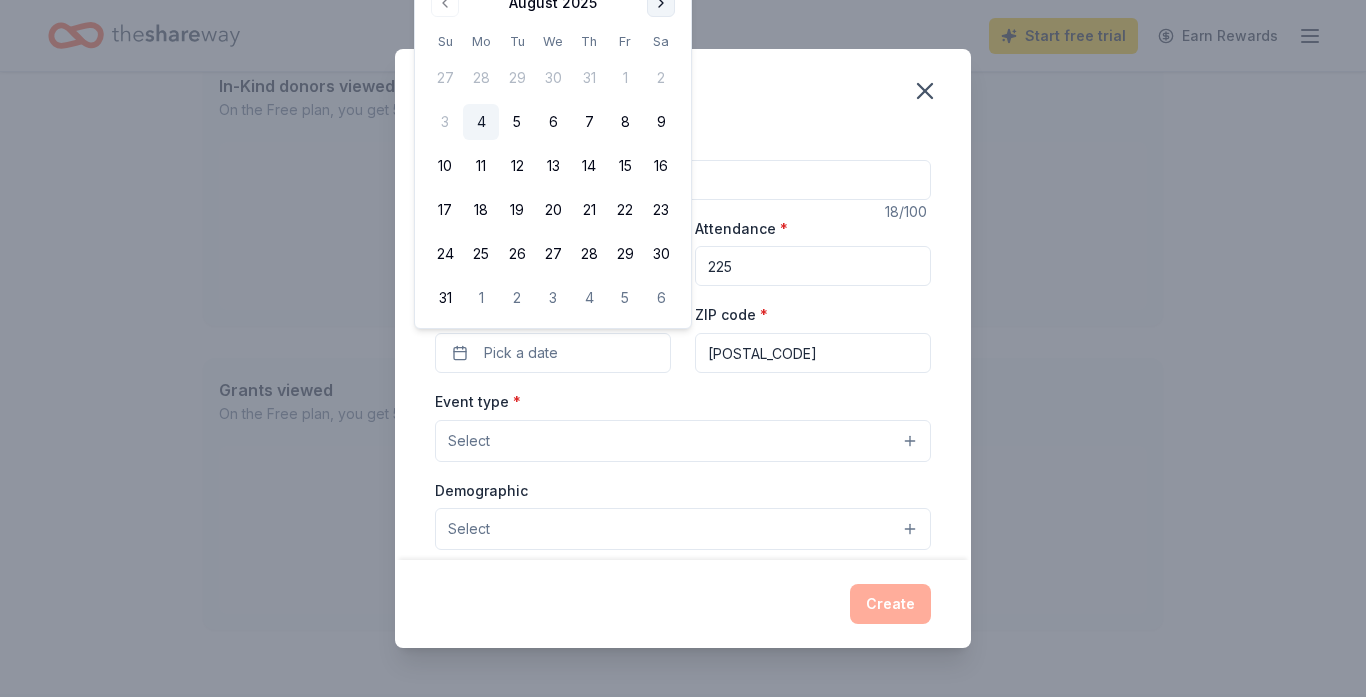 click at bounding box center (661, 3) 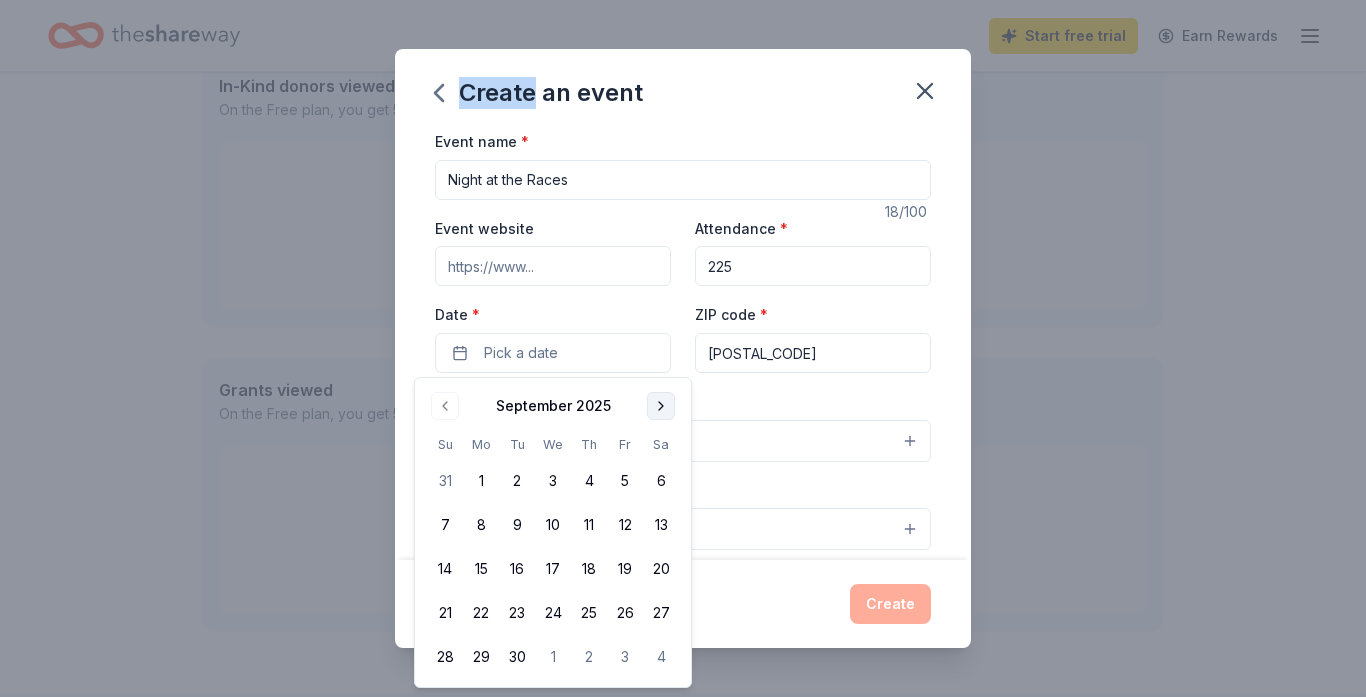 click at bounding box center [661, 406] 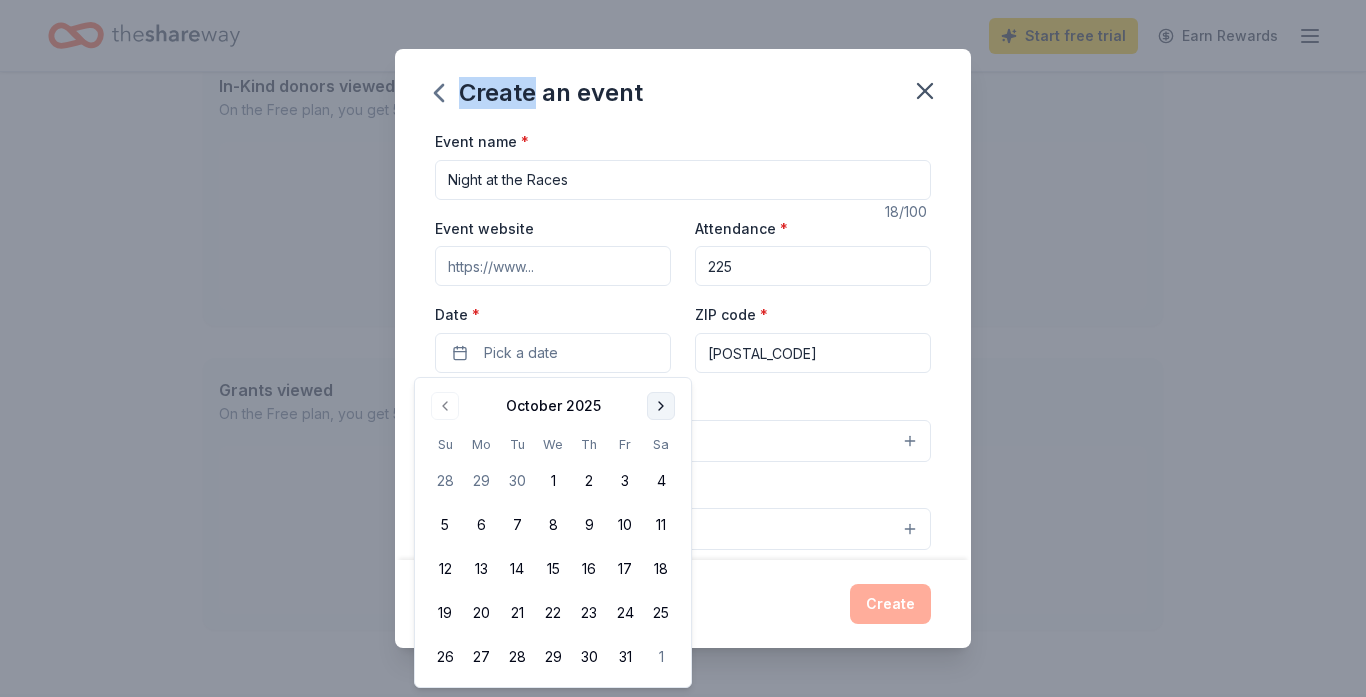 click at bounding box center (661, 406) 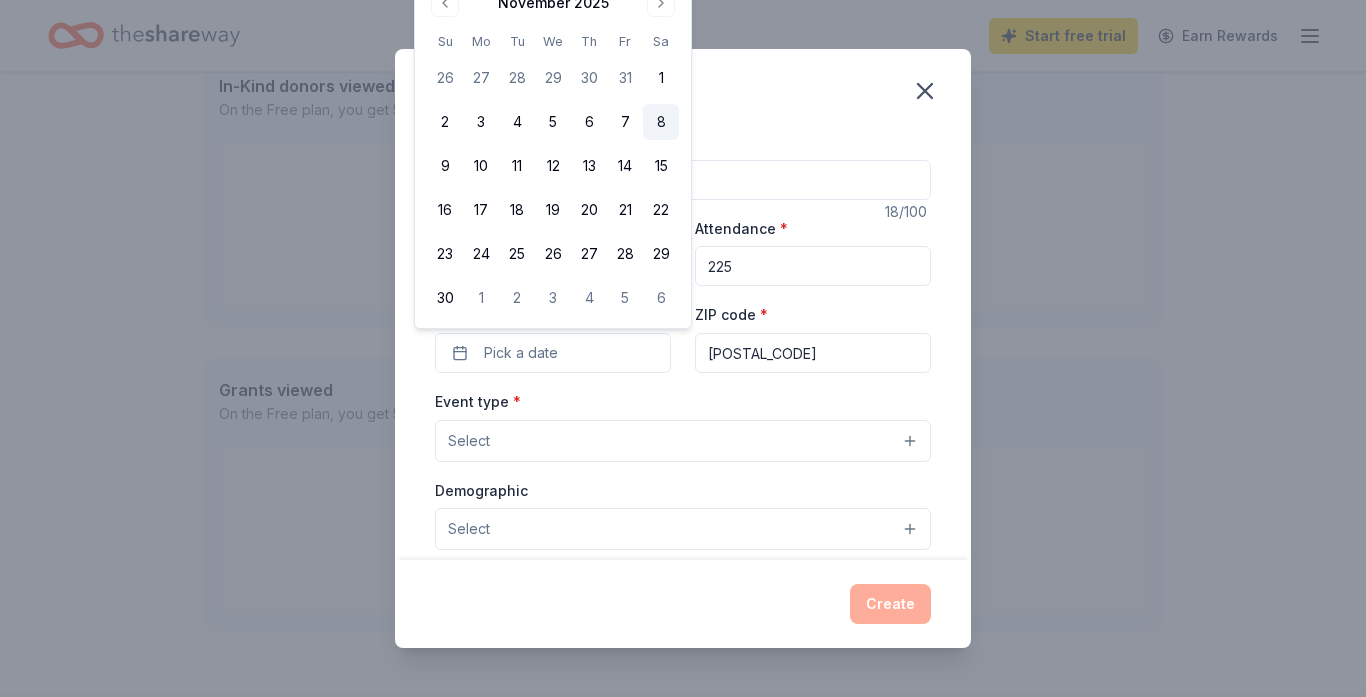click on "8" at bounding box center (661, 122) 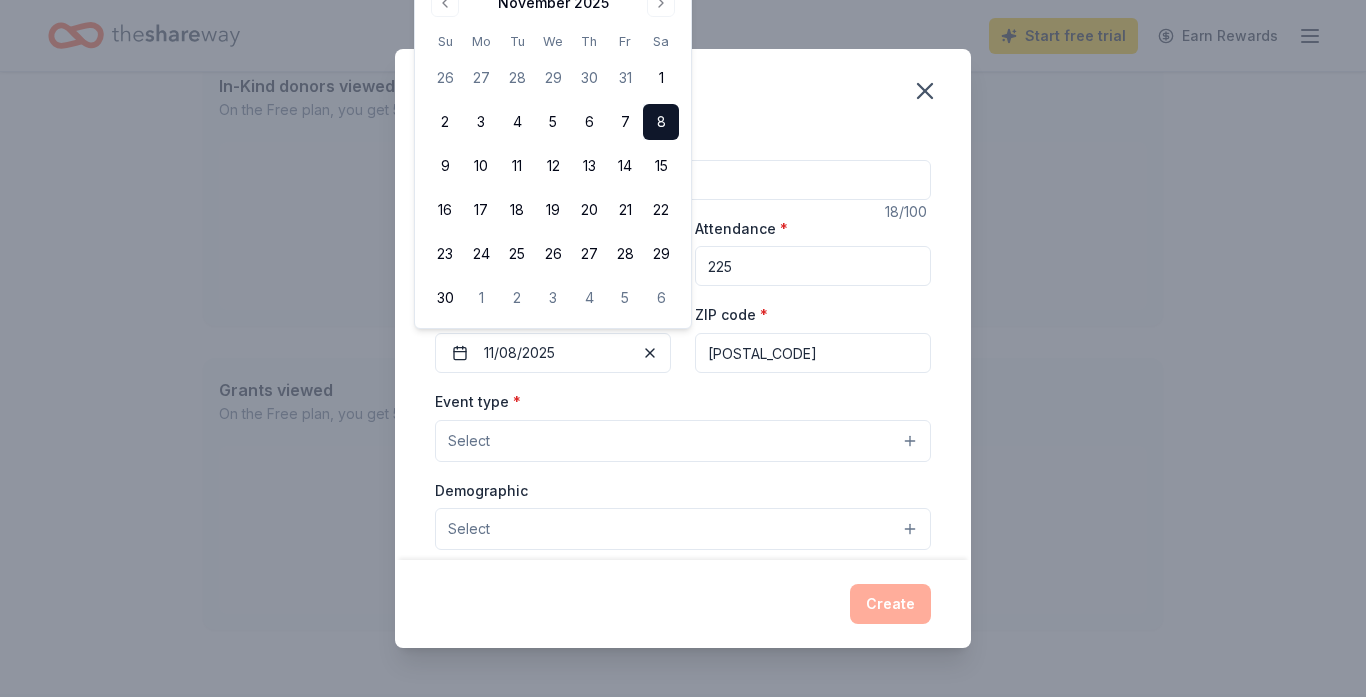 click on "Select" at bounding box center (683, 441) 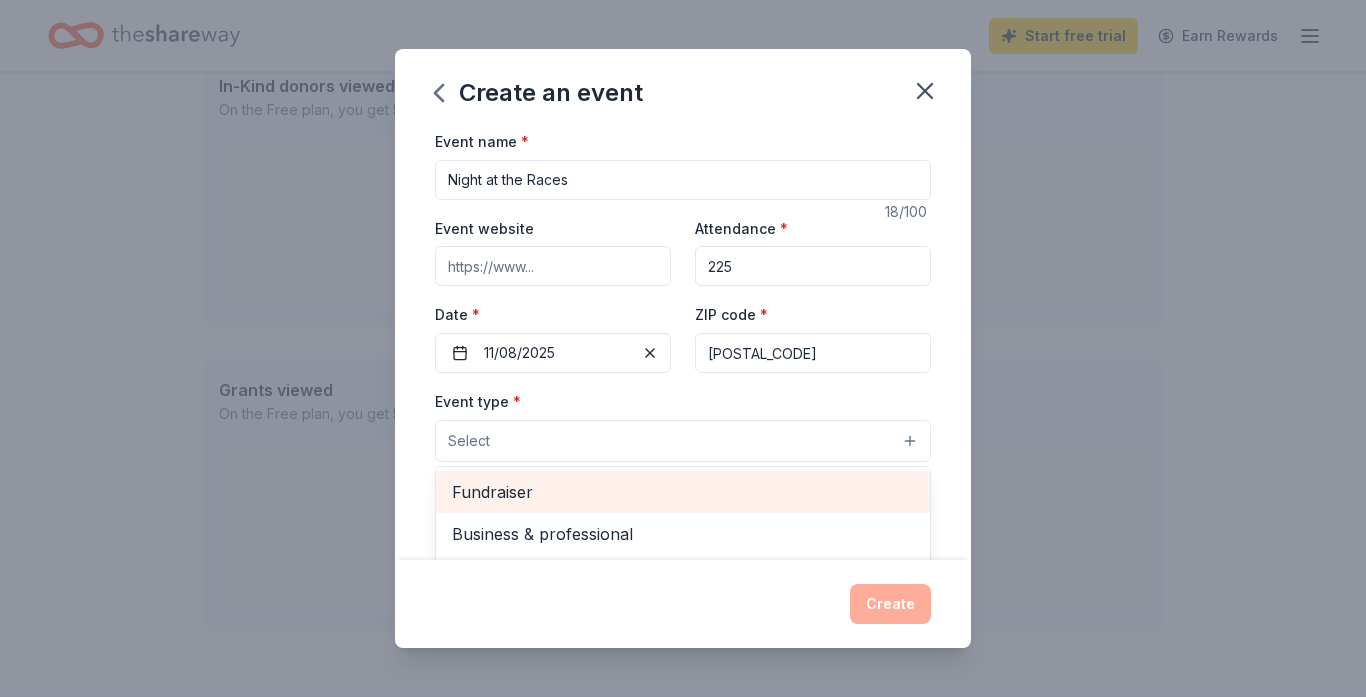 click on "Fundraiser" at bounding box center [683, 492] 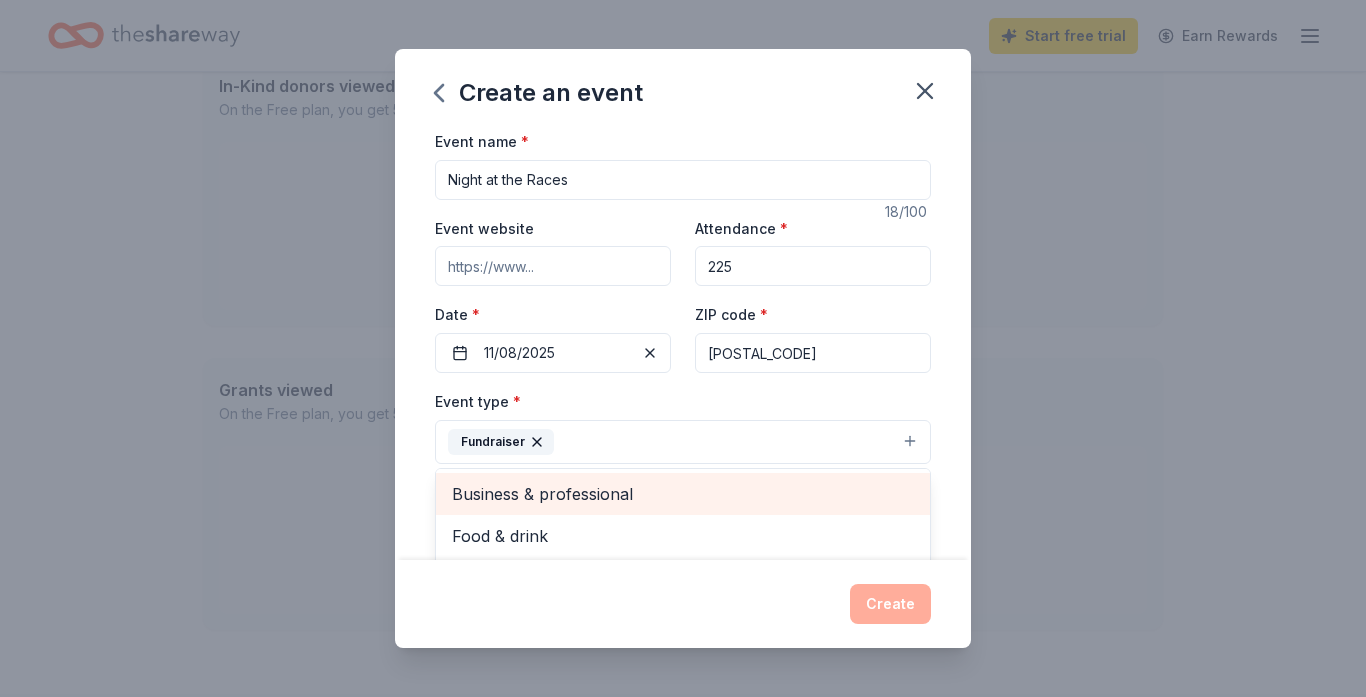 scroll, scrollTop: 24, scrollLeft: 0, axis: vertical 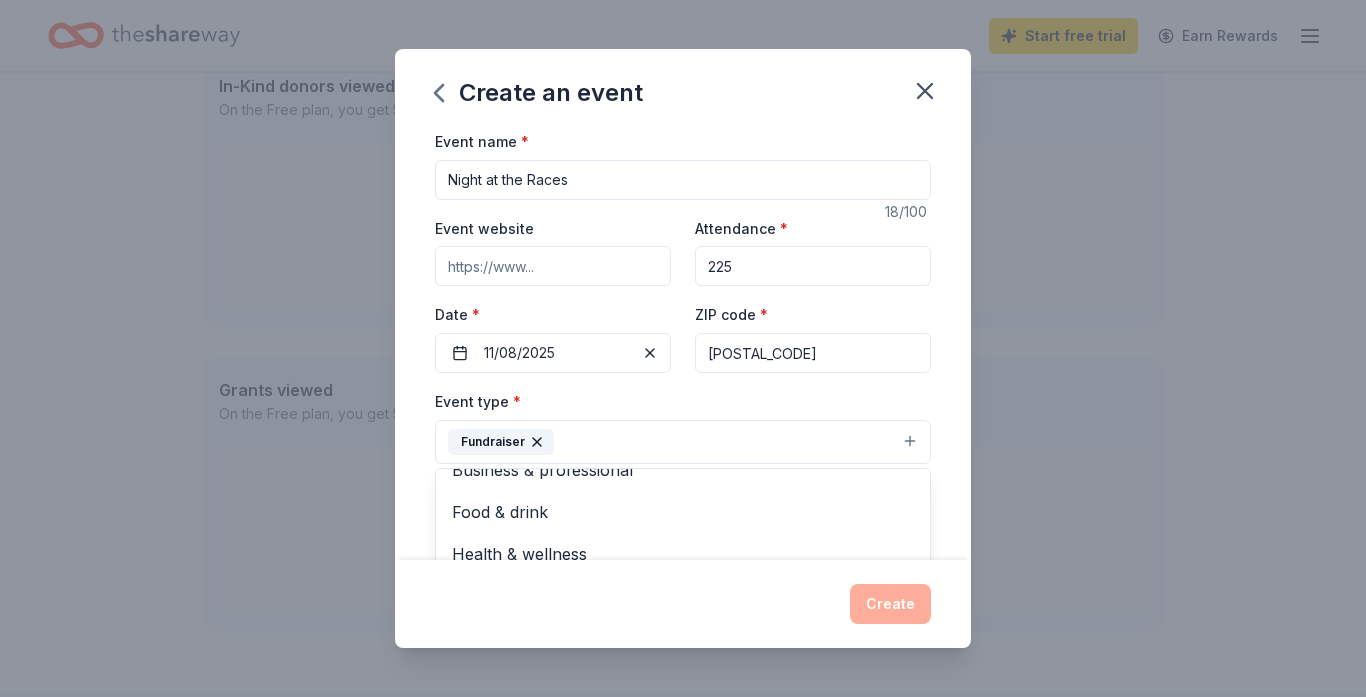 click on "Create an event Event name * Night at the Races 18 /100 Event website Attendance * 225 Date * 11/08/2025 ZIP code * 15106 Event type * Fundraiser Business & professional Food & drink Health & wellness Hobbies Music Performing & visual arts Demographic Select We use this information to help brands find events with their target demographic to sponsor their products. Mailing address 1138 Peachtree Rd Apt/unit Description What are you looking for? * Auction & raffle Meals Snacks Desserts Alcohol Beverages Send me reminders Email me reminders of donor application deadlines Recurring event Create" at bounding box center [683, 348] 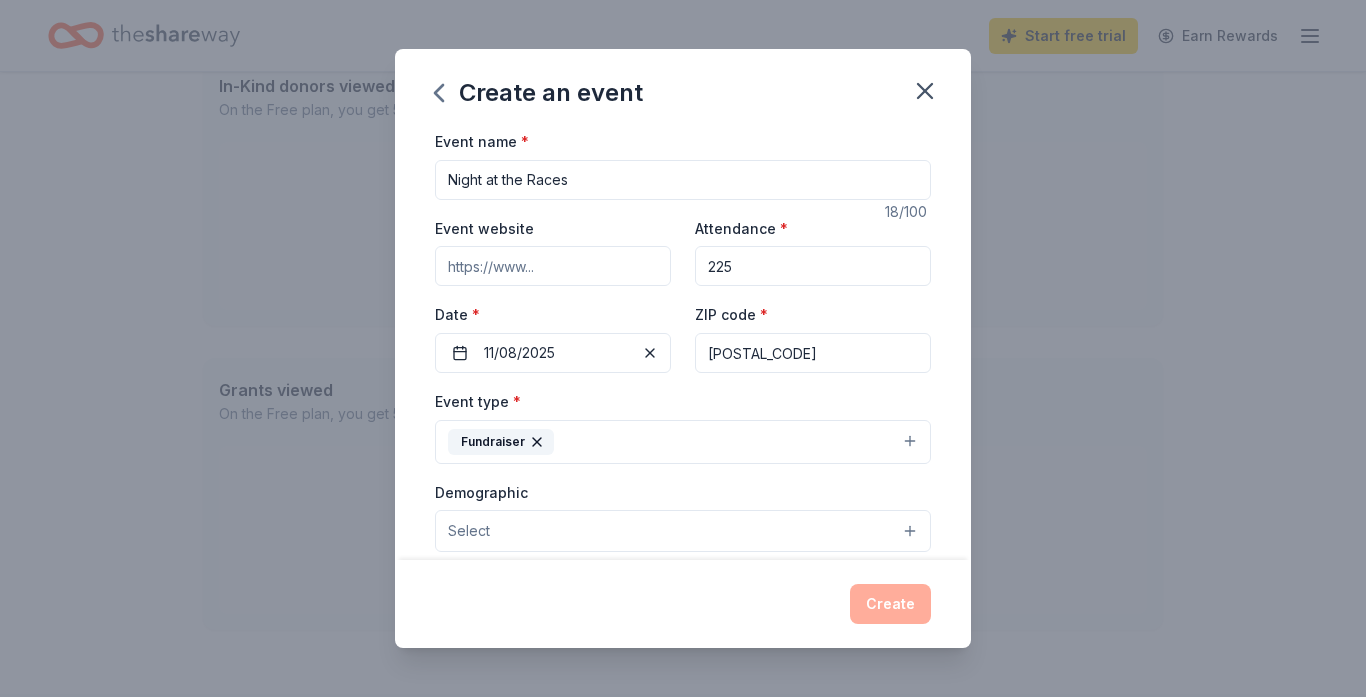 click on "Create" at bounding box center (683, 604) 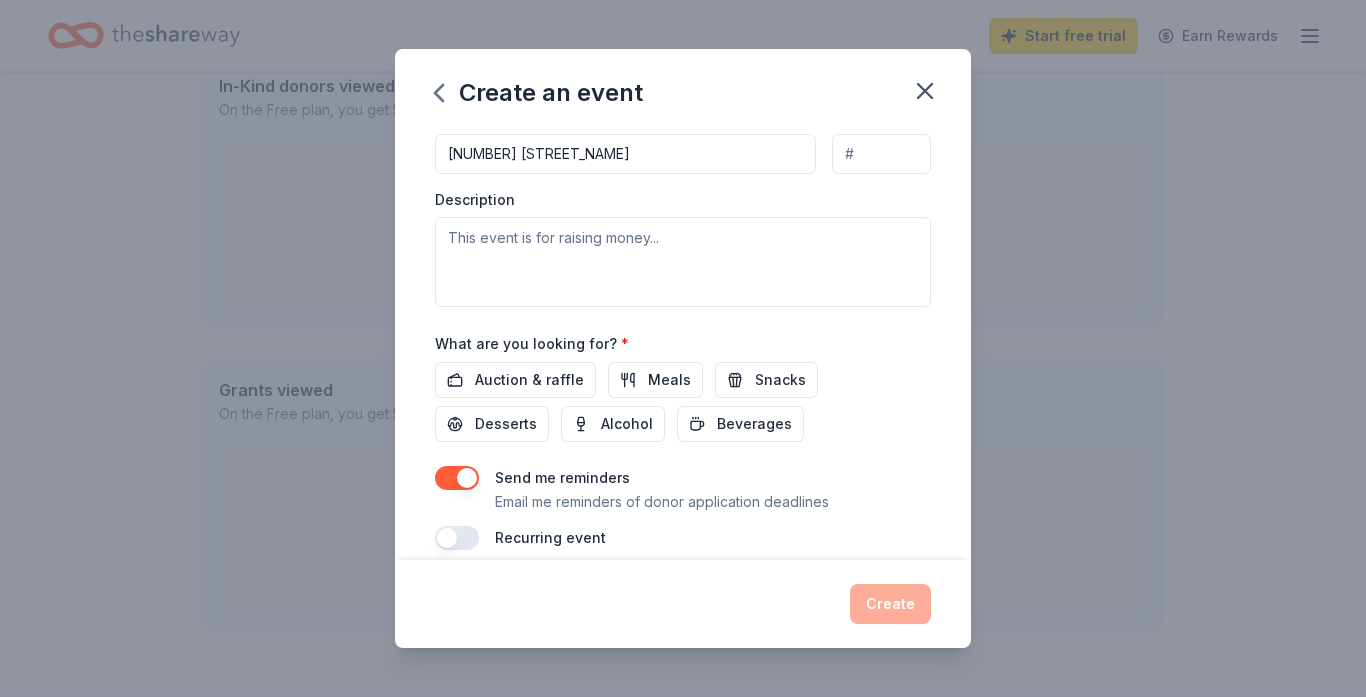 scroll, scrollTop: 527, scrollLeft: 0, axis: vertical 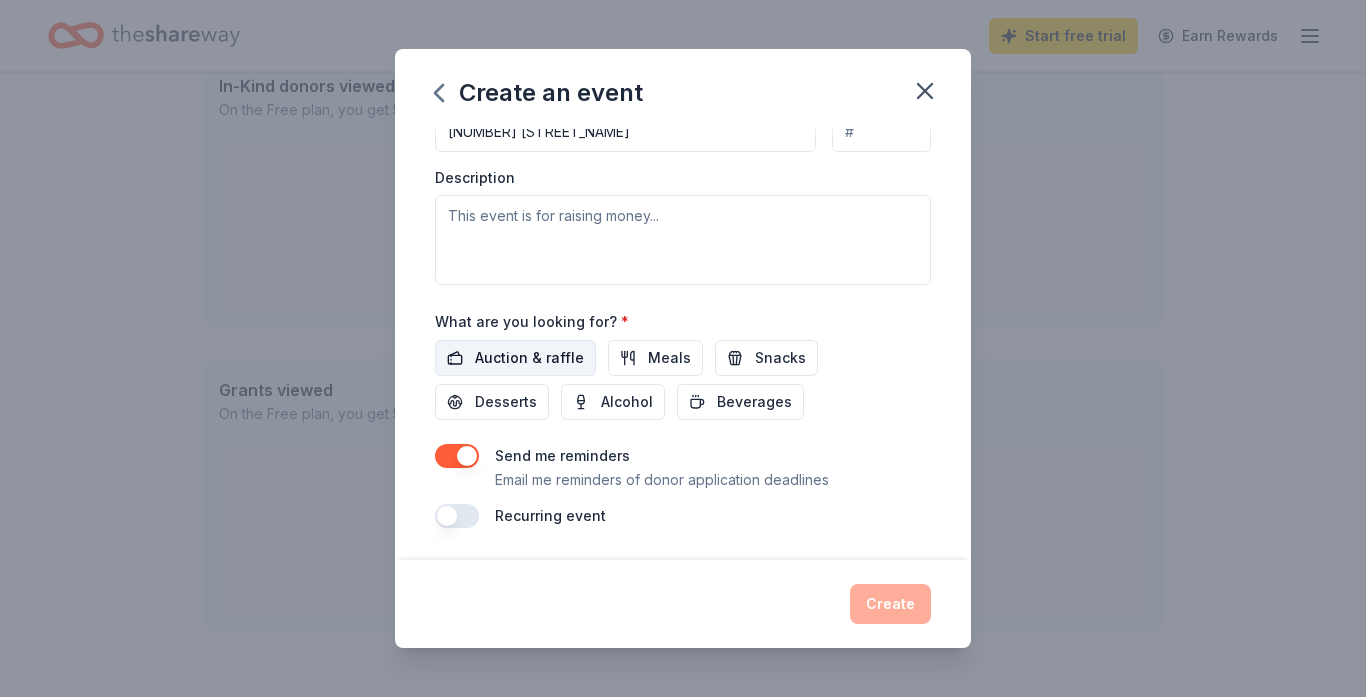 click on "Auction & raffle" at bounding box center (529, 358) 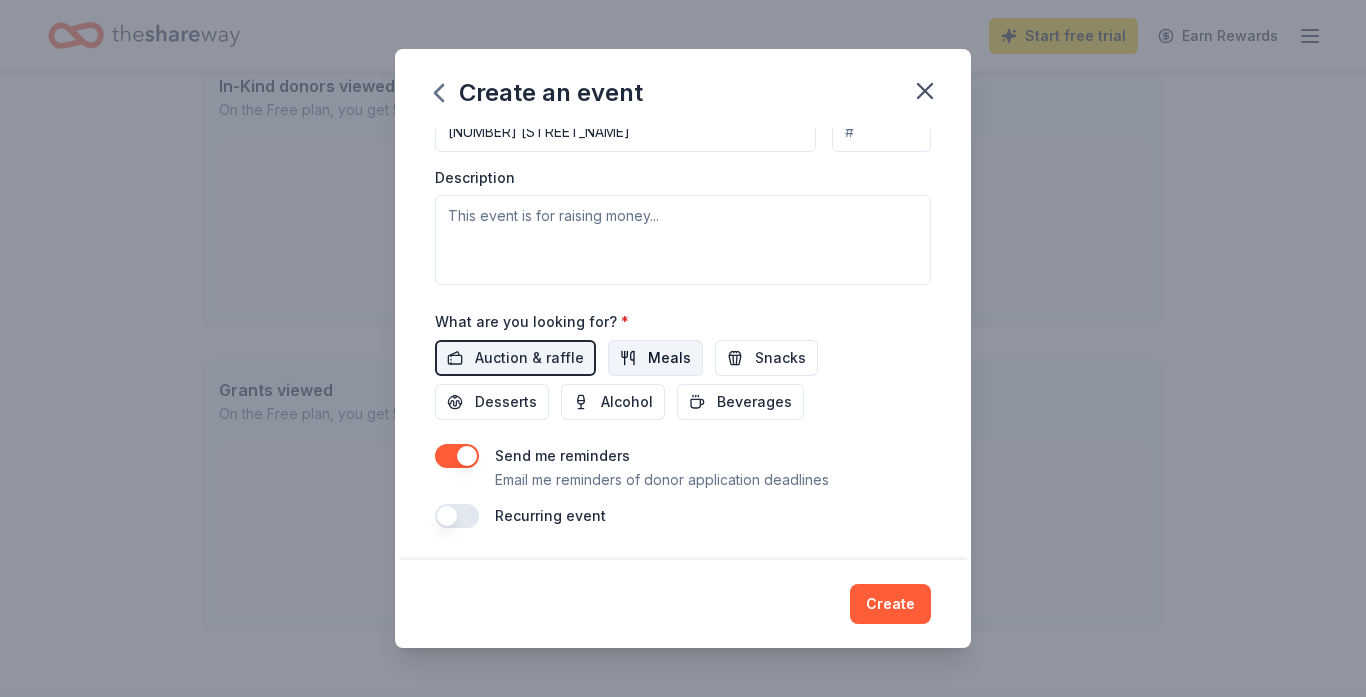 click on "Meals" at bounding box center [669, 358] 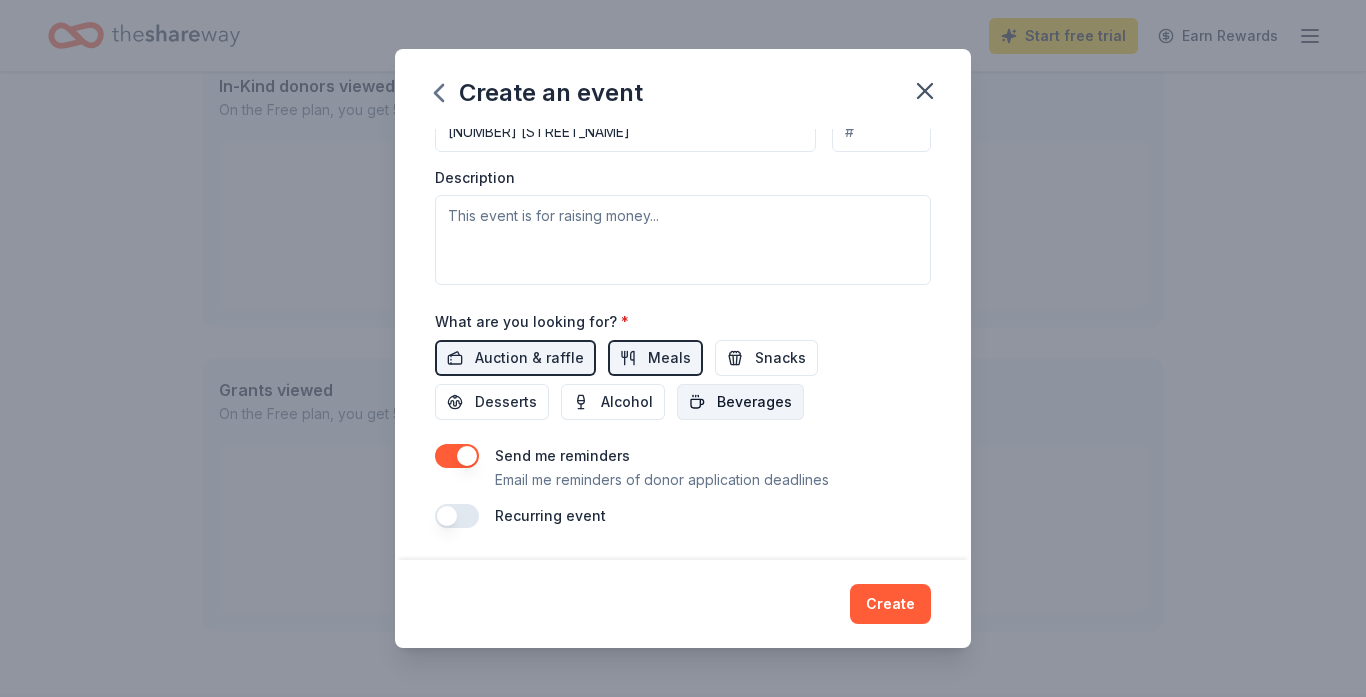 click on "Beverages" at bounding box center (754, 402) 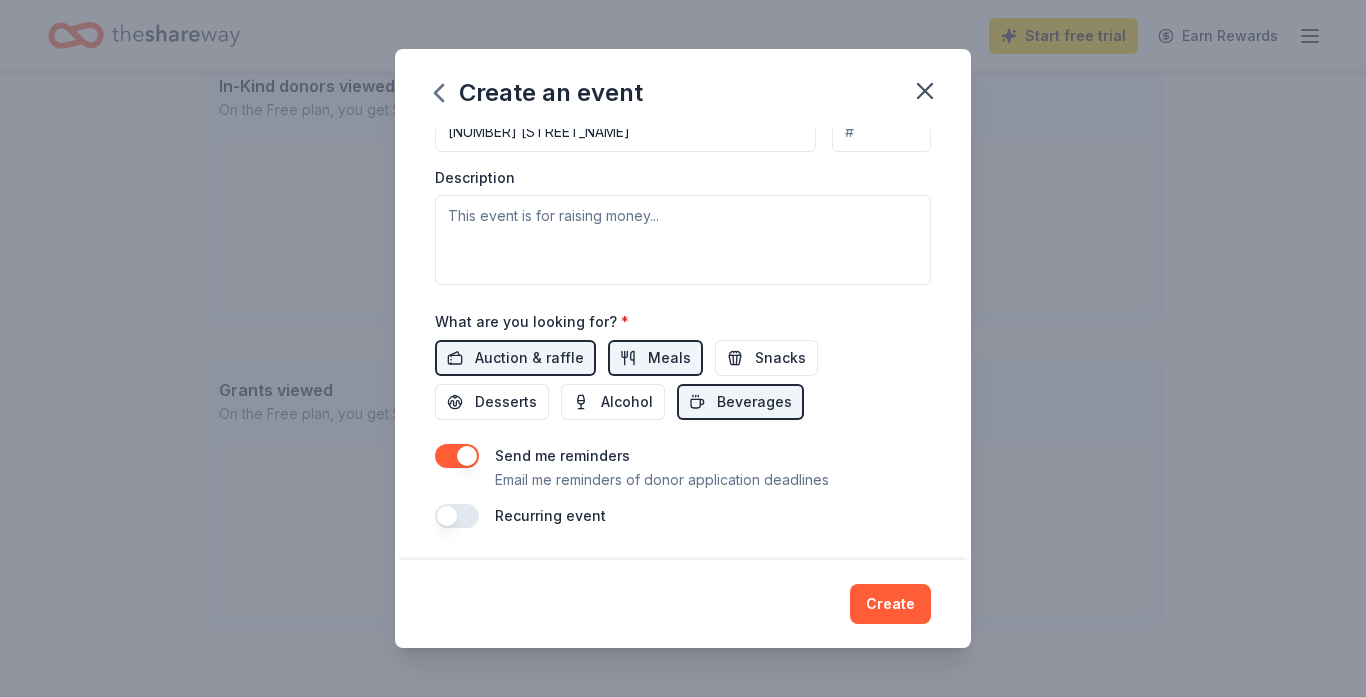 click on "Create" at bounding box center (683, 604) 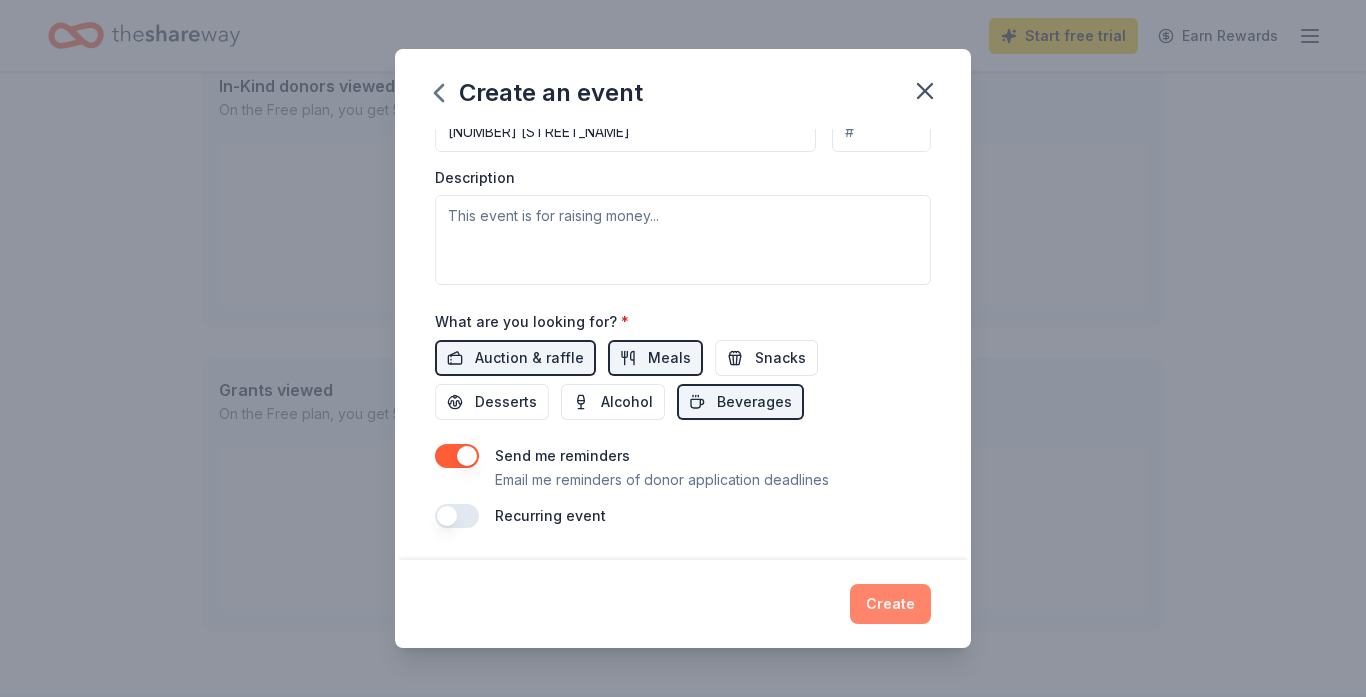 click on "Create" at bounding box center [890, 604] 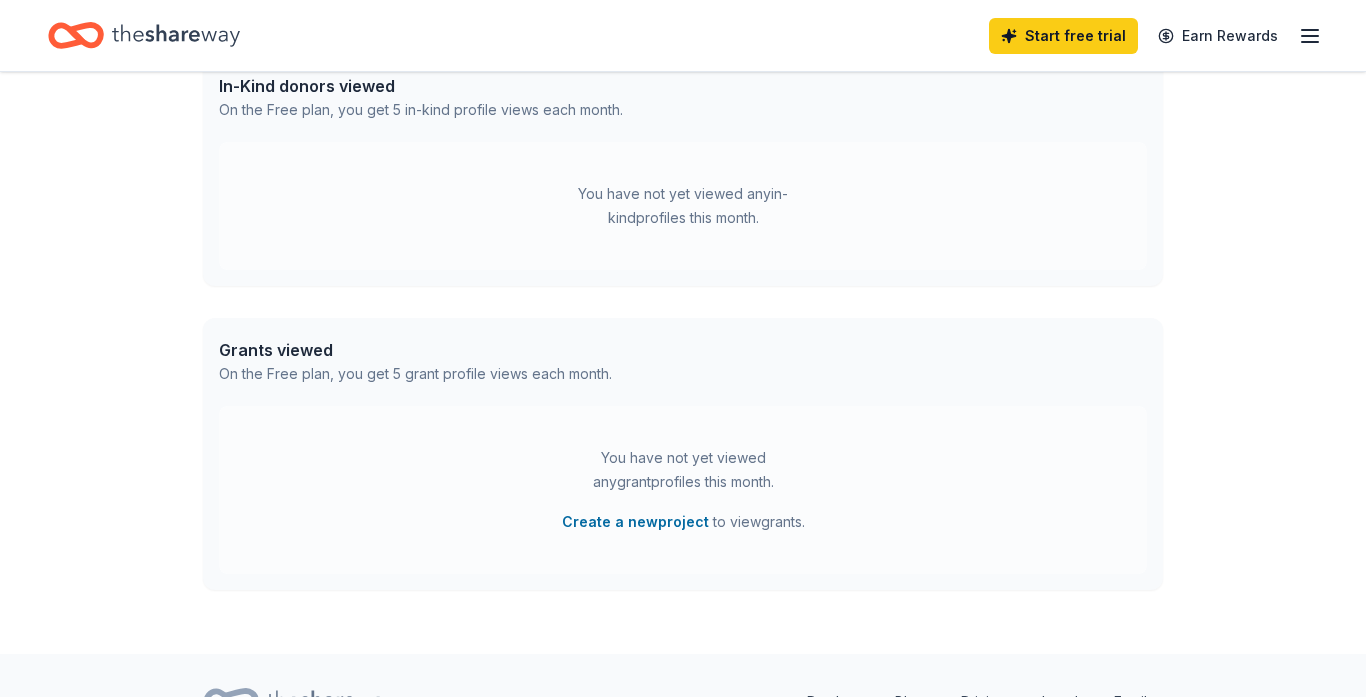 scroll, scrollTop: 0, scrollLeft: 0, axis: both 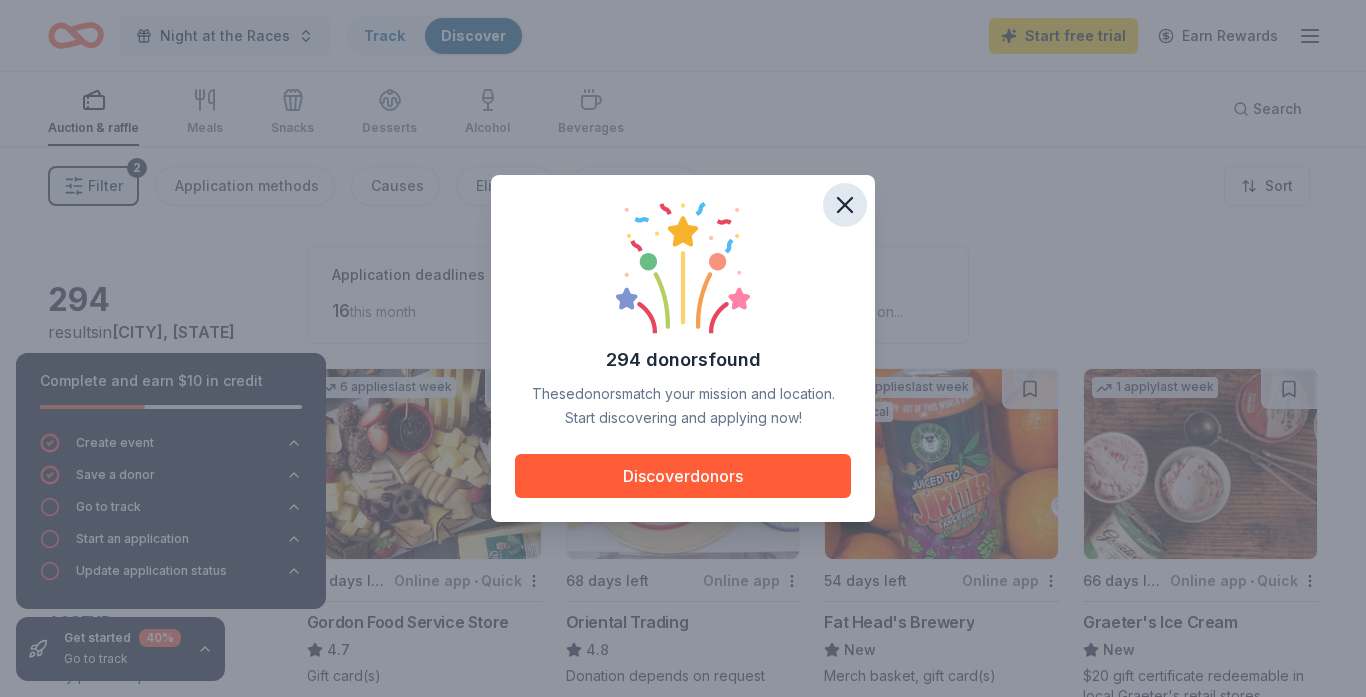 click 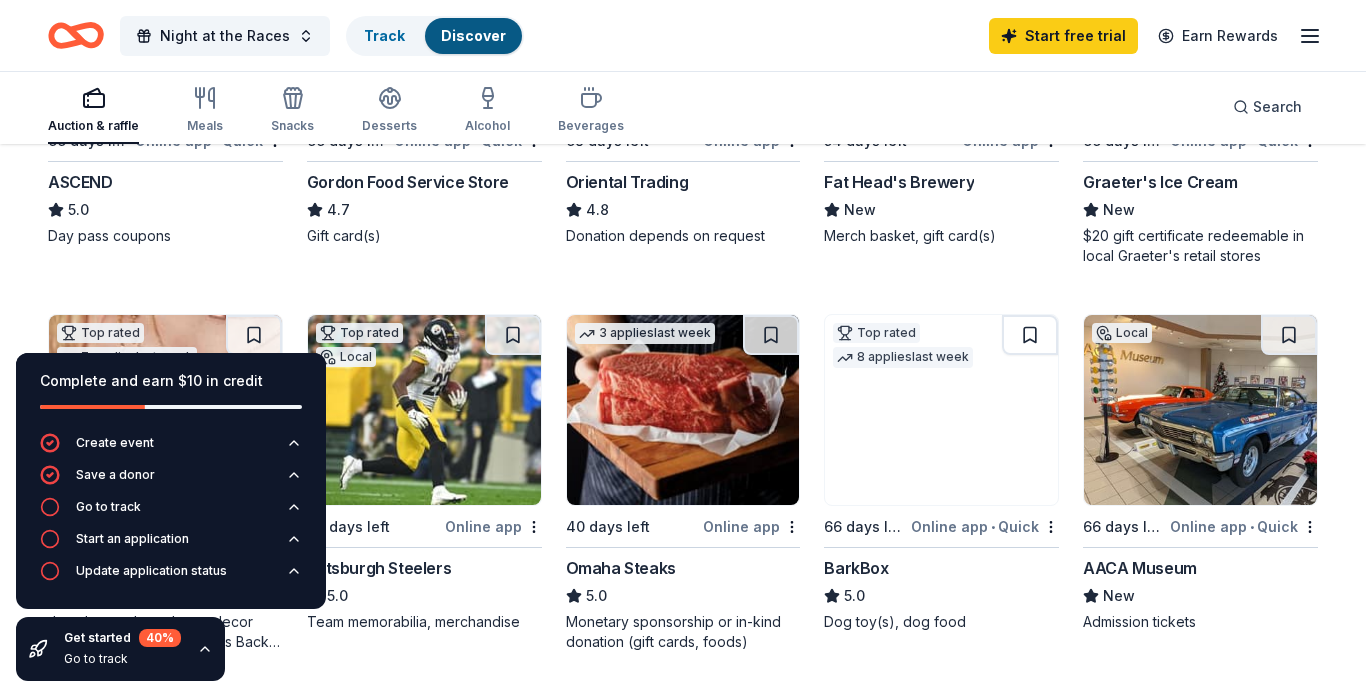 scroll, scrollTop: 436, scrollLeft: 0, axis: vertical 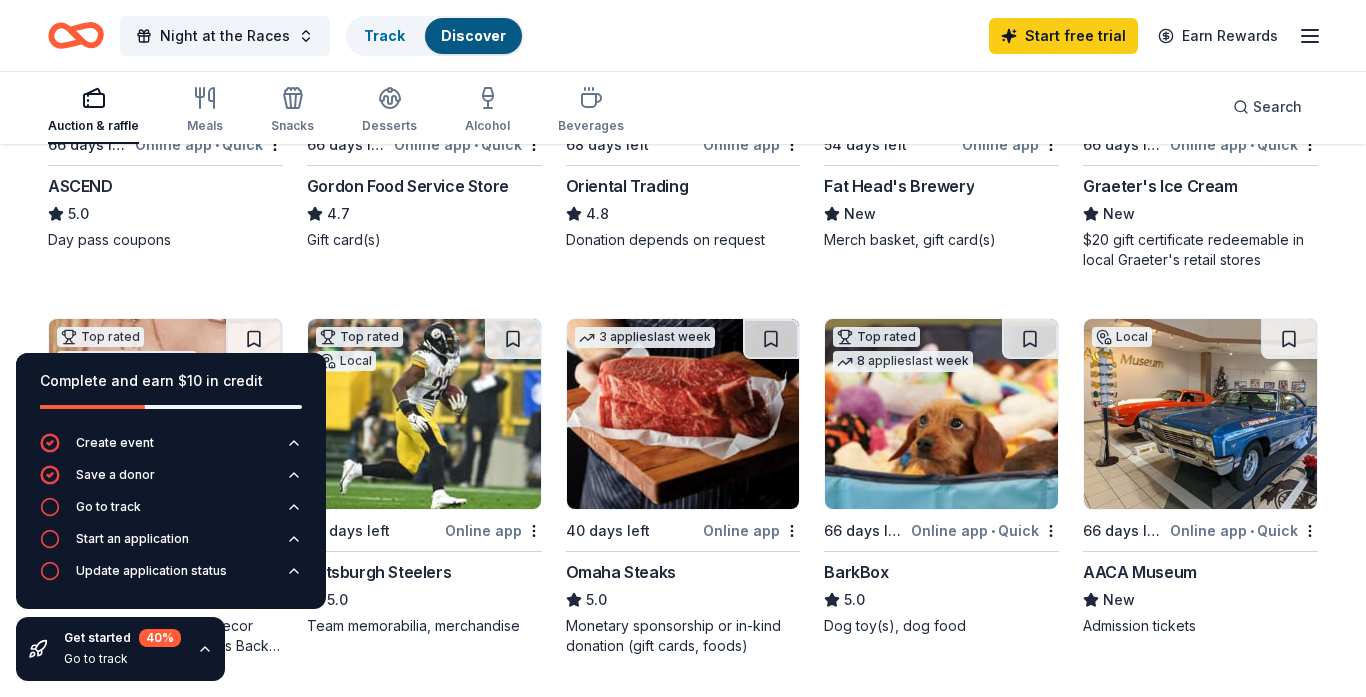 click on "4.8" at bounding box center [683, 214] 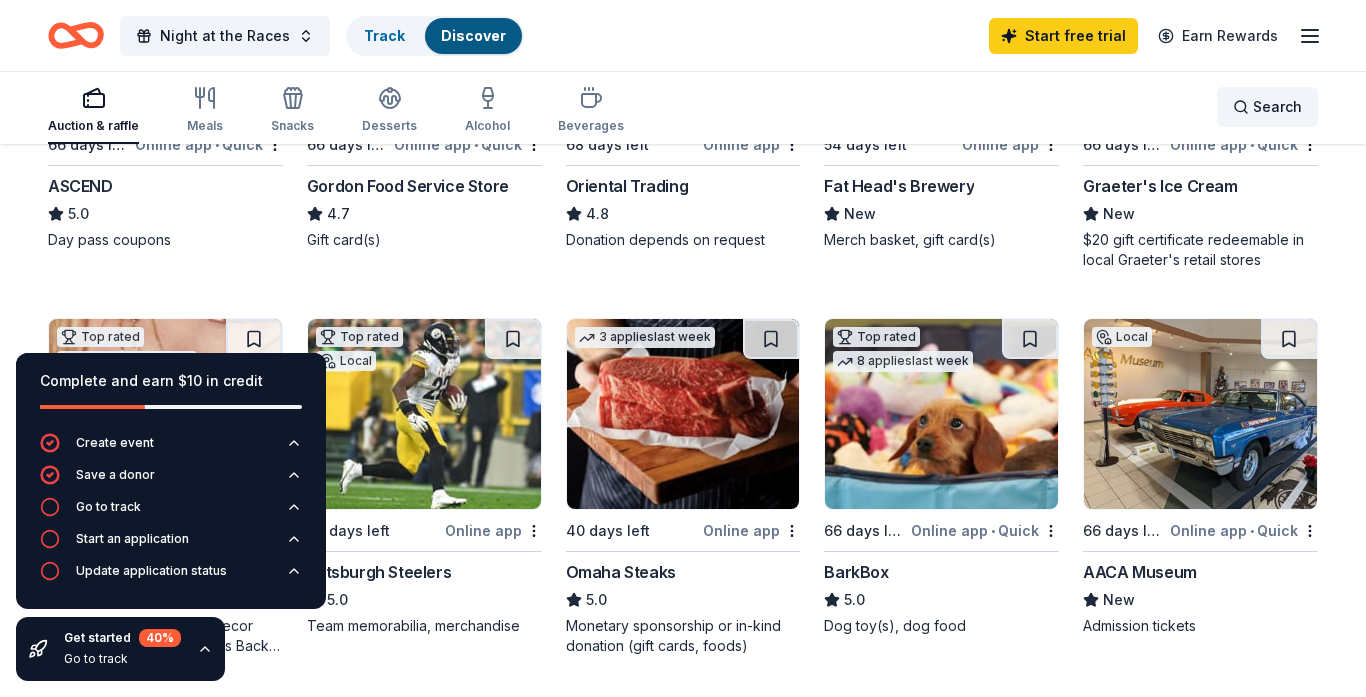 click on "Search" at bounding box center (1277, 107) 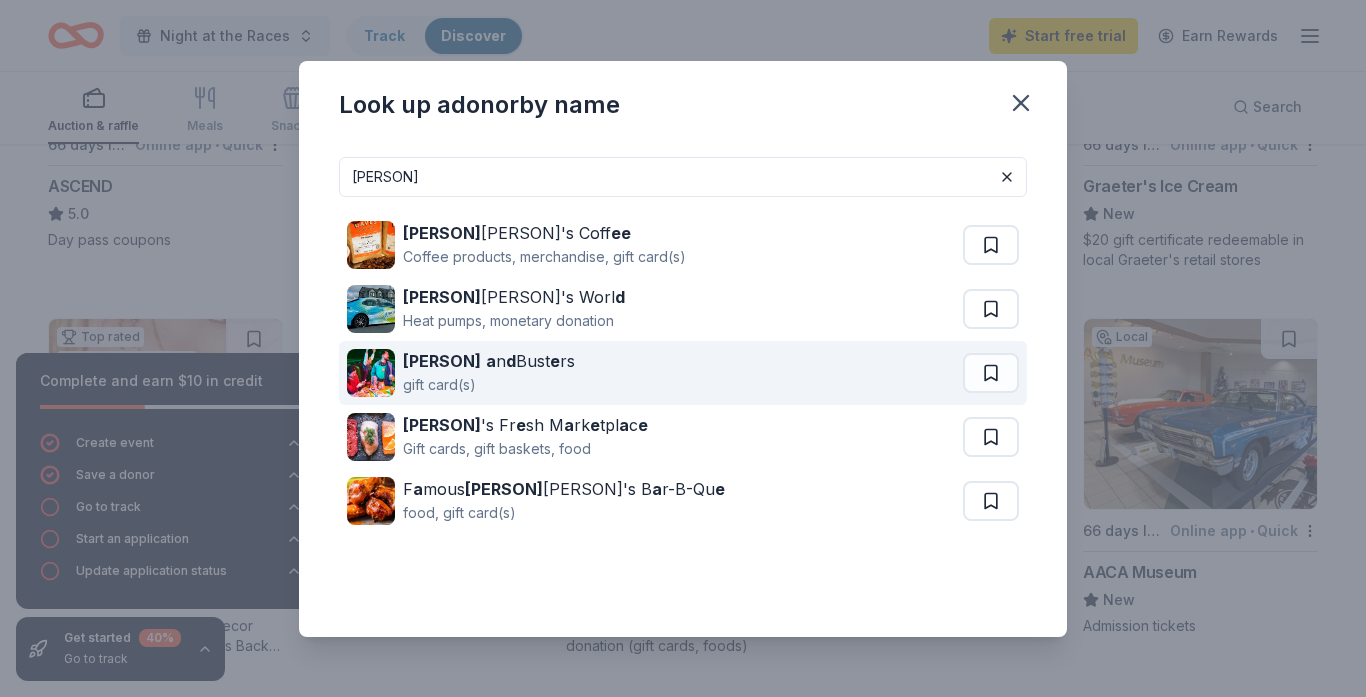 type on "dave" 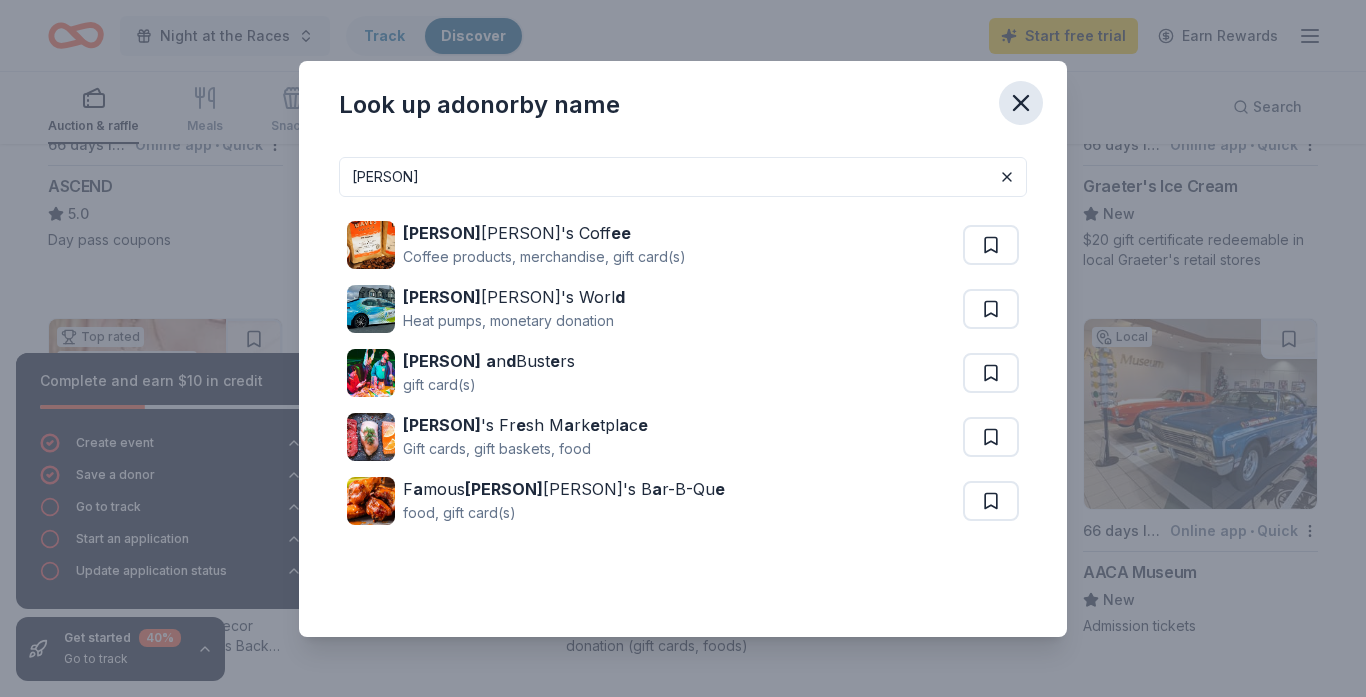 click 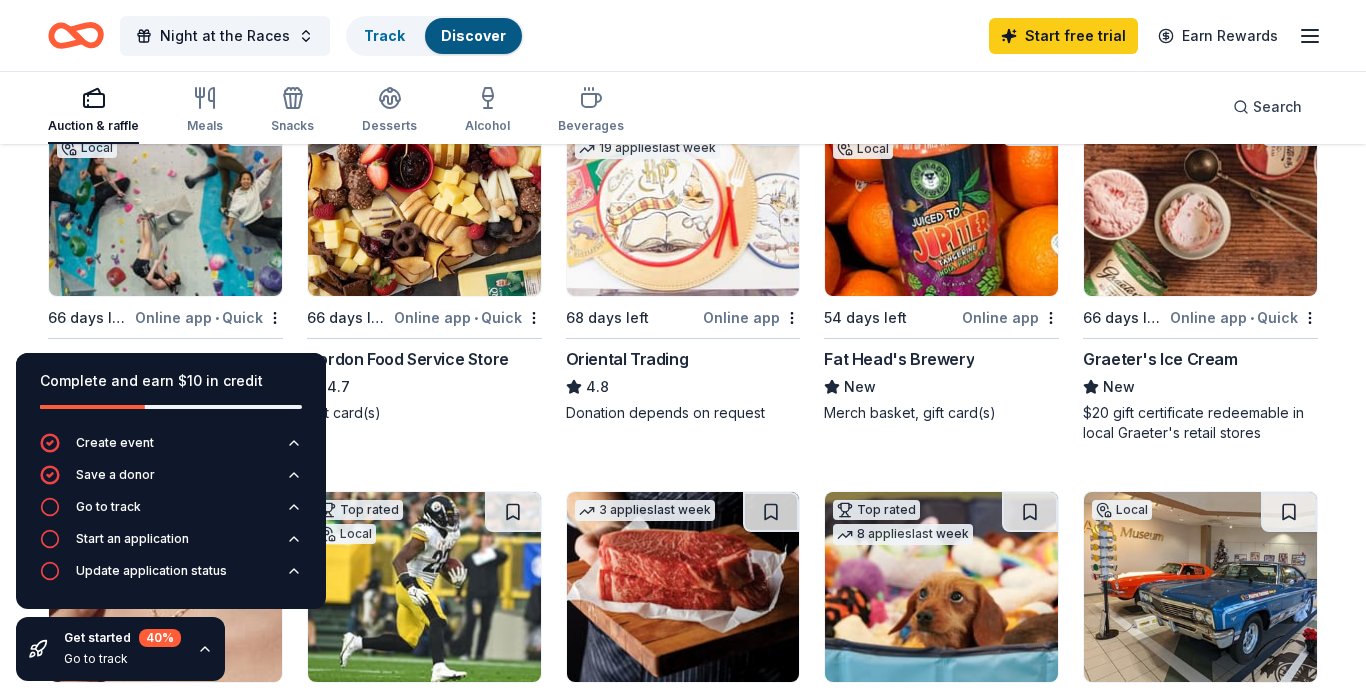 scroll, scrollTop: 268, scrollLeft: 0, axis: vertical 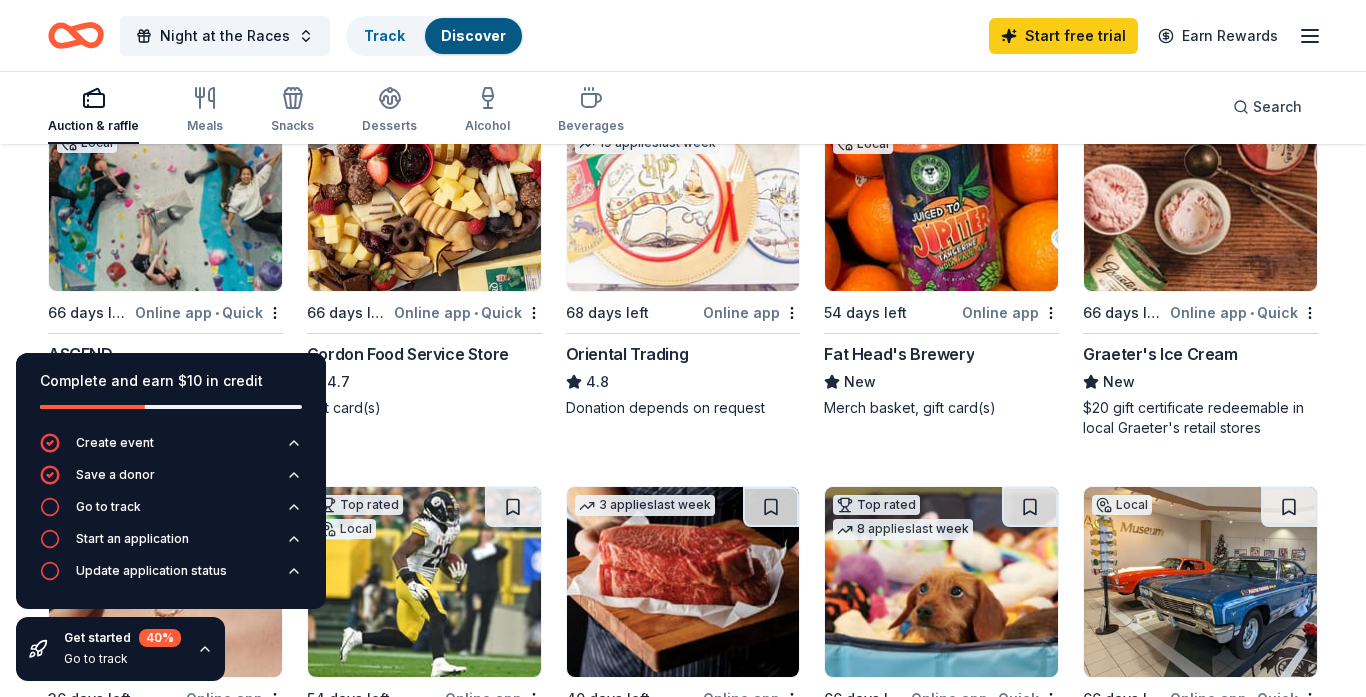 click on "Oriental Trading" at bounding box center (627, 354) 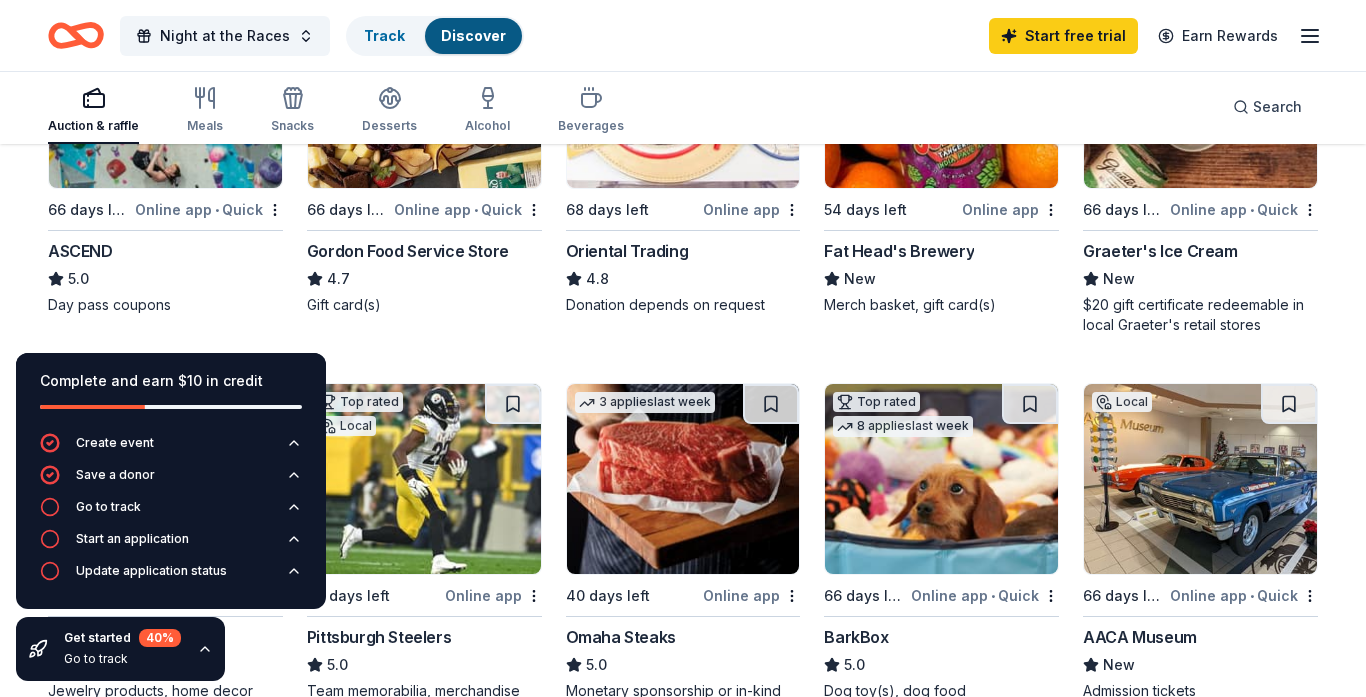 scroll, scrollTop: 372, scrollLeft: 0, axis: vertical 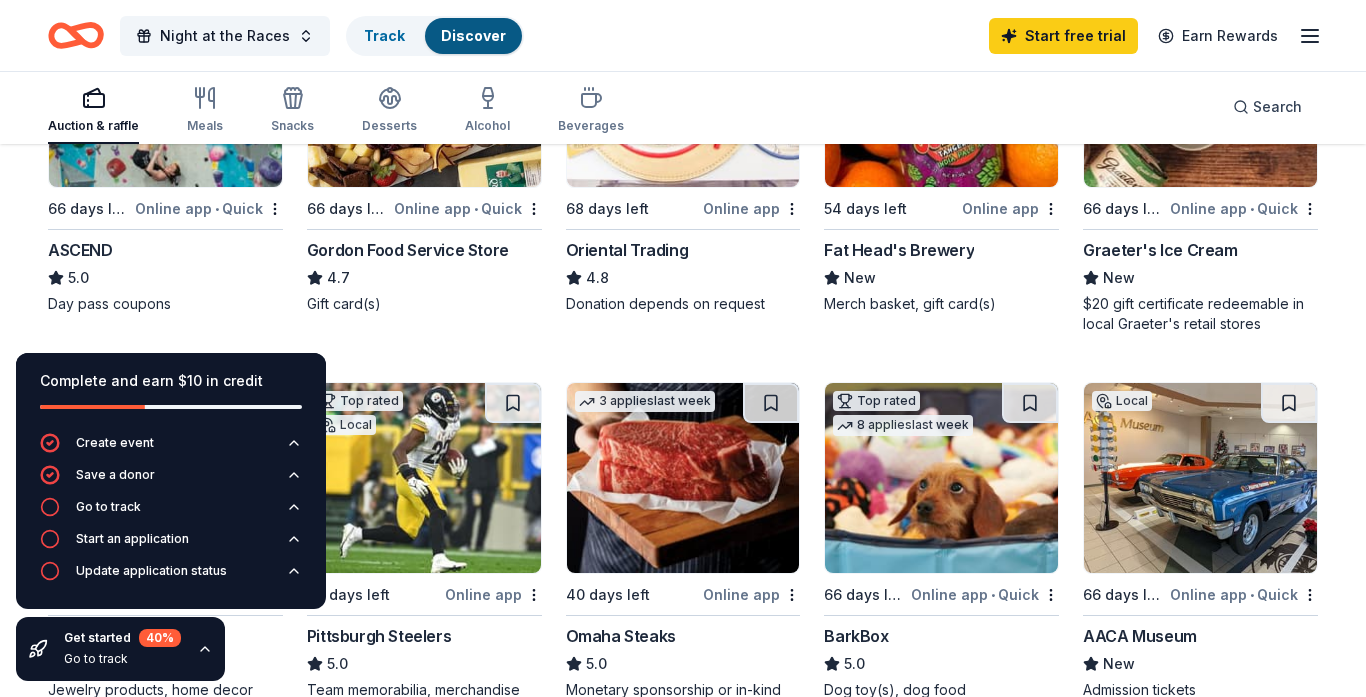 click on "Gordon Food Service Store" at bounding box center [408, 250] 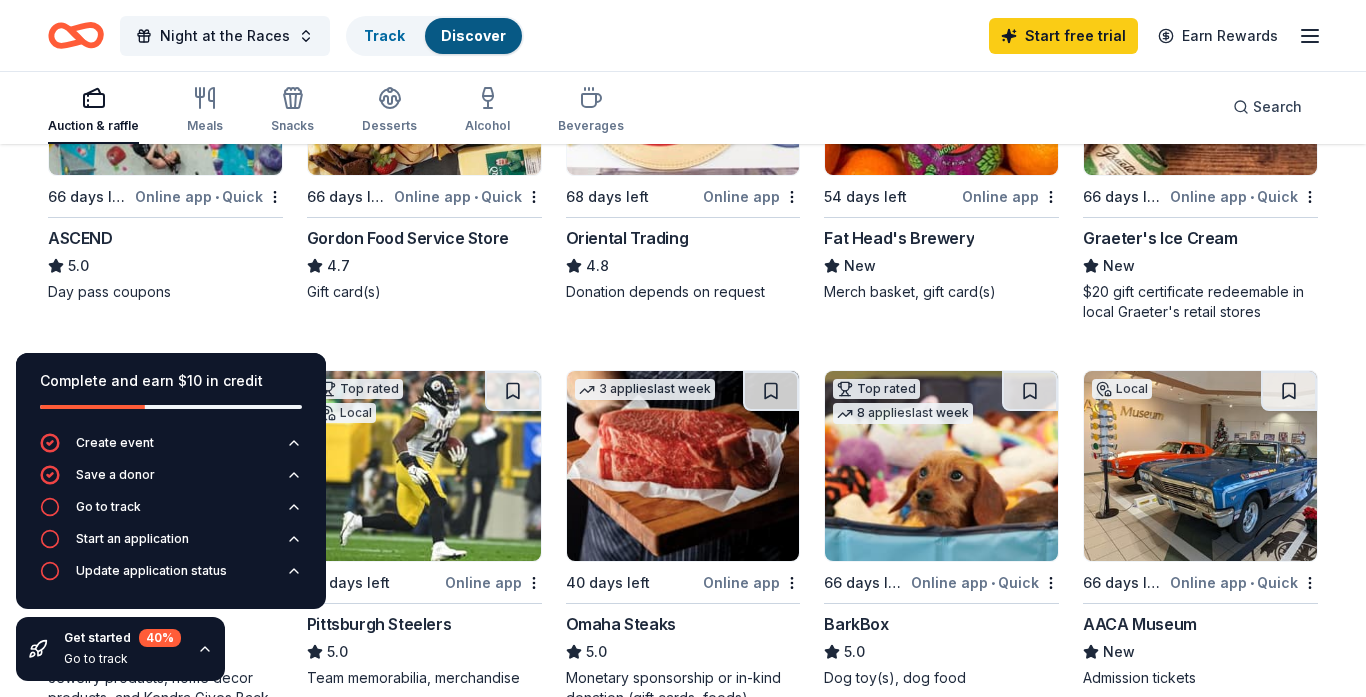 scroll, scrollTop: 386, scrollLeft: 0, axis: vertical 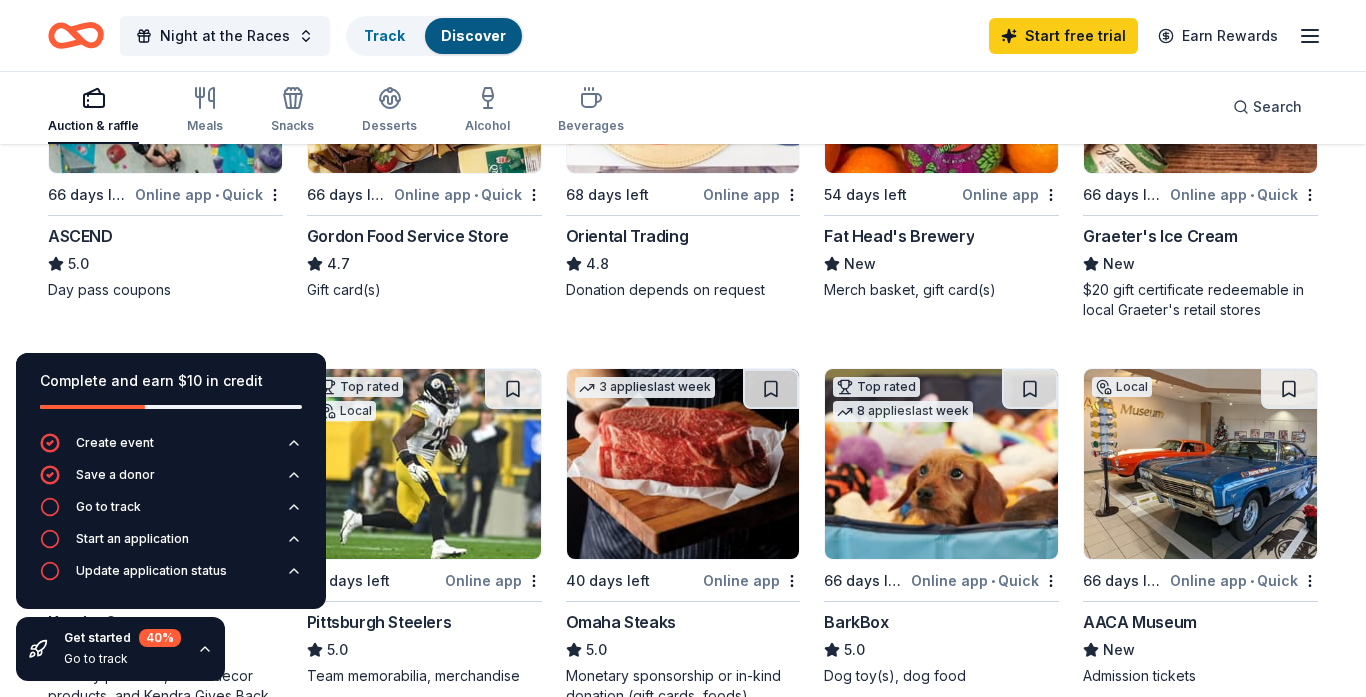 click on "Graeter's Ice Cream" at bounding box center [1160, 236] 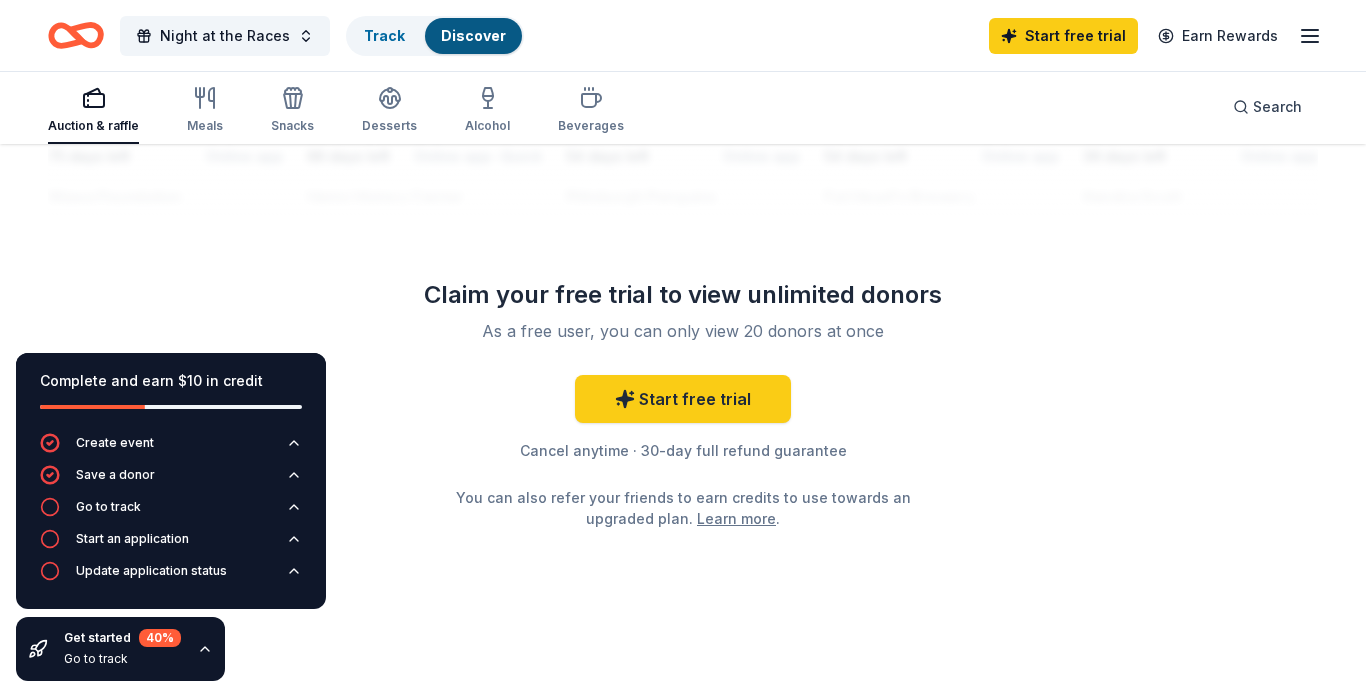 scroll, scrollTop: 0, scrollLeft: 0, axis: both 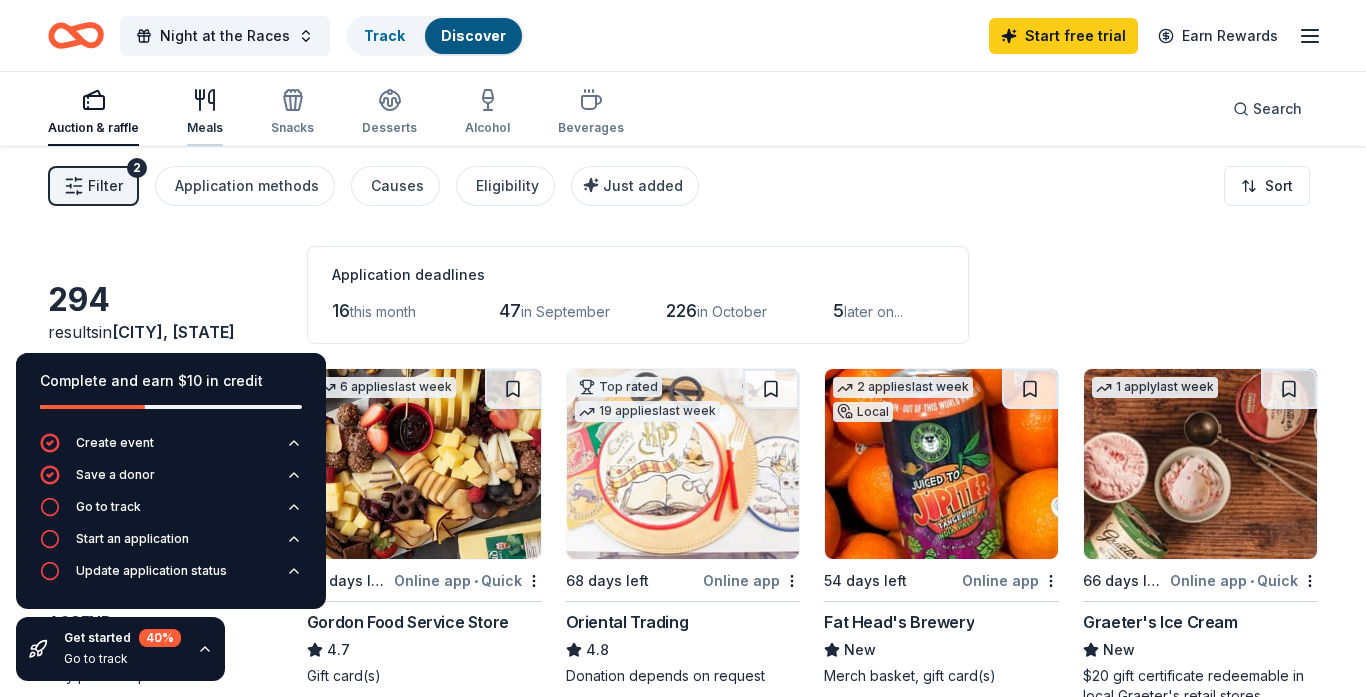click at bounding box center (205, 100) 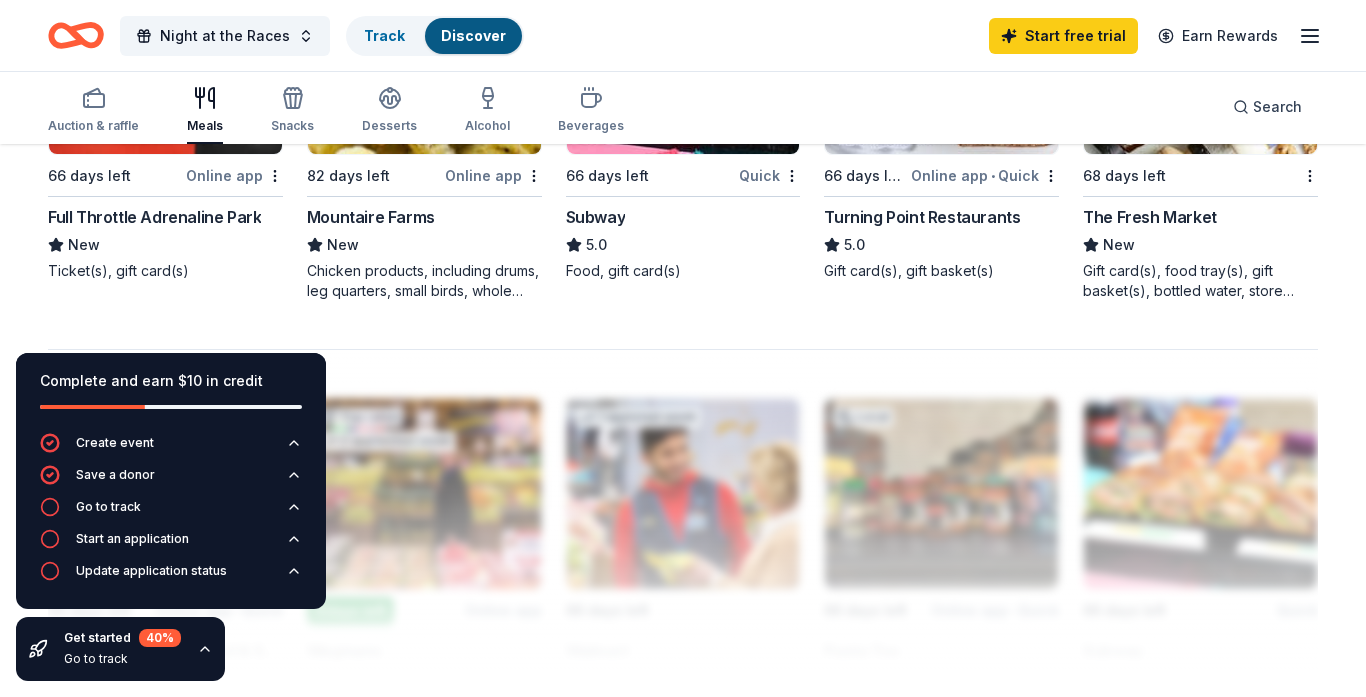 scroll, scrollTop: 1568, scrollLeft: 0, axis: vertical 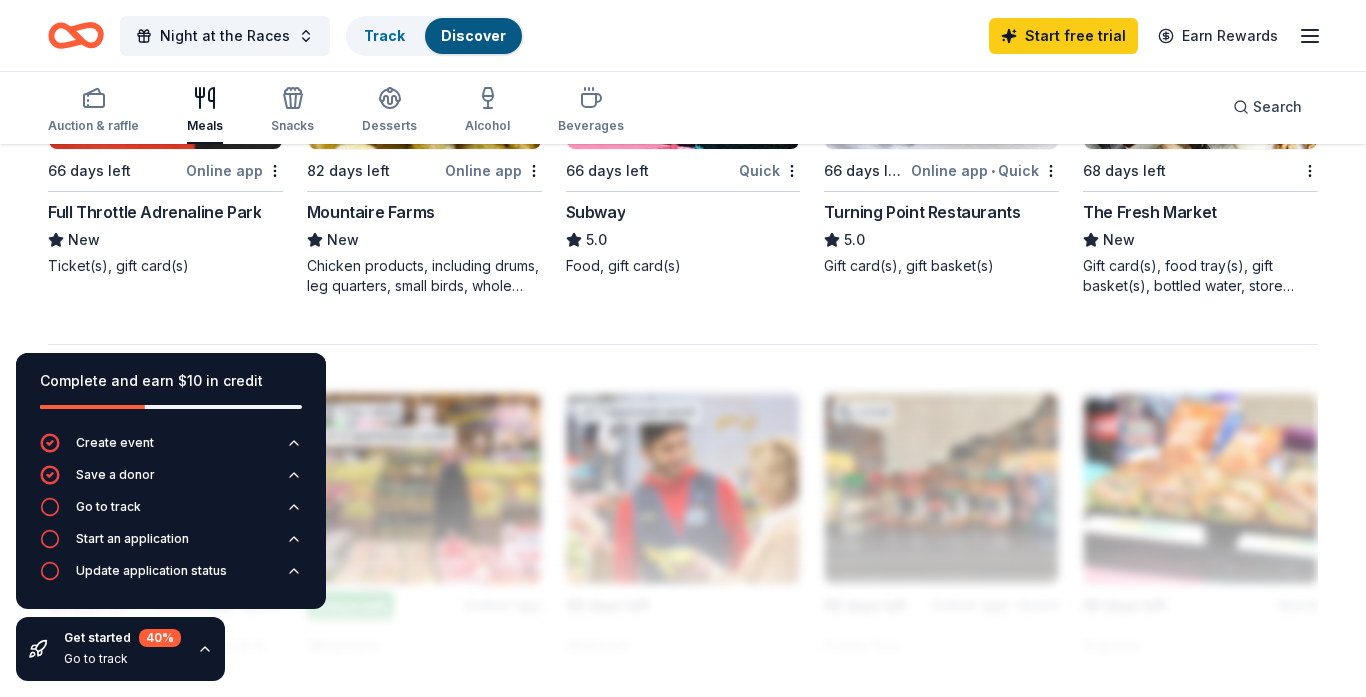 click on "Full Throttle Adrenaline Park" at bounding box center [154, 212] 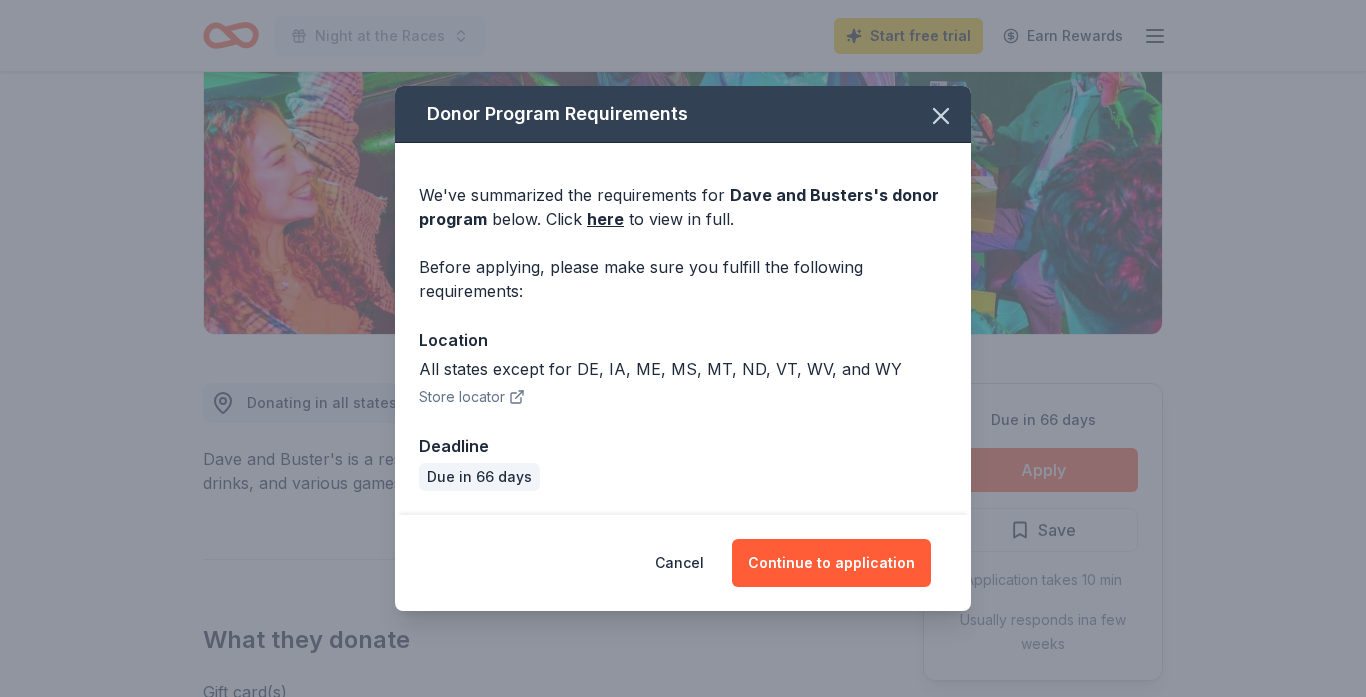 scroll, scrollTop: 273, scrollLeft: 0, axis: vertical 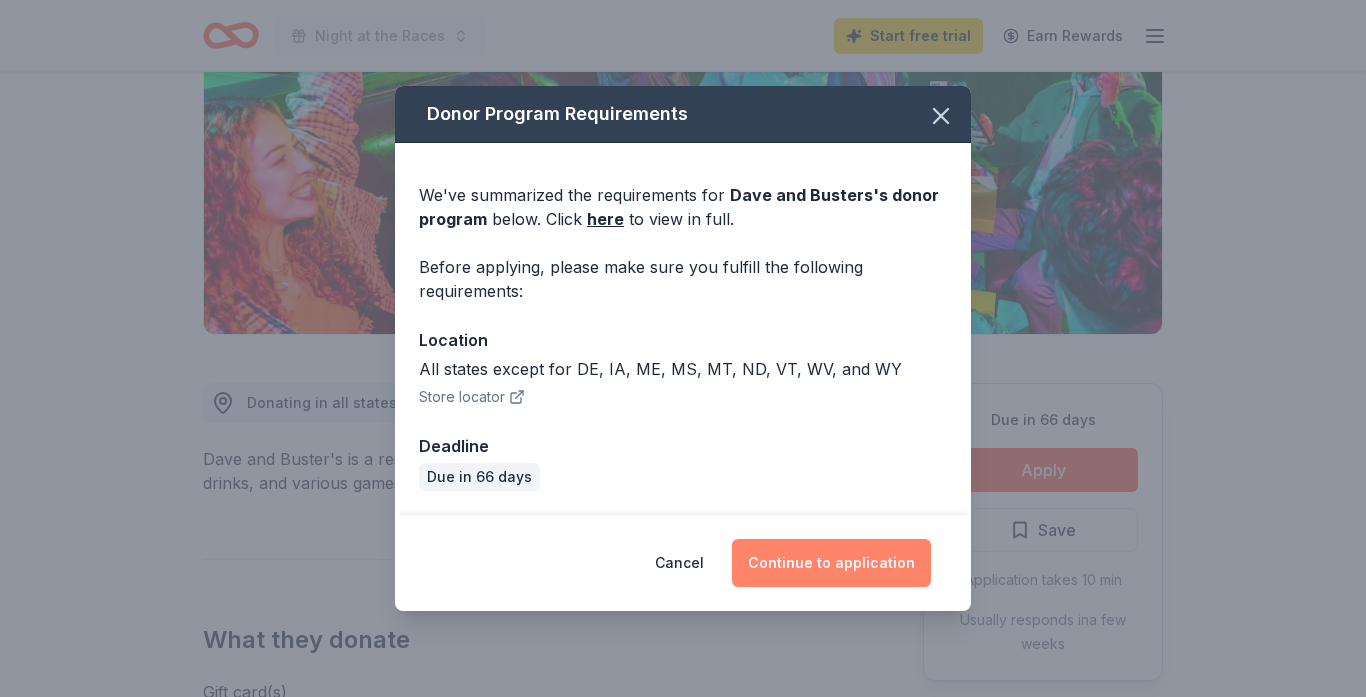 click on "Continue to application" at bounding box center [831, 563] 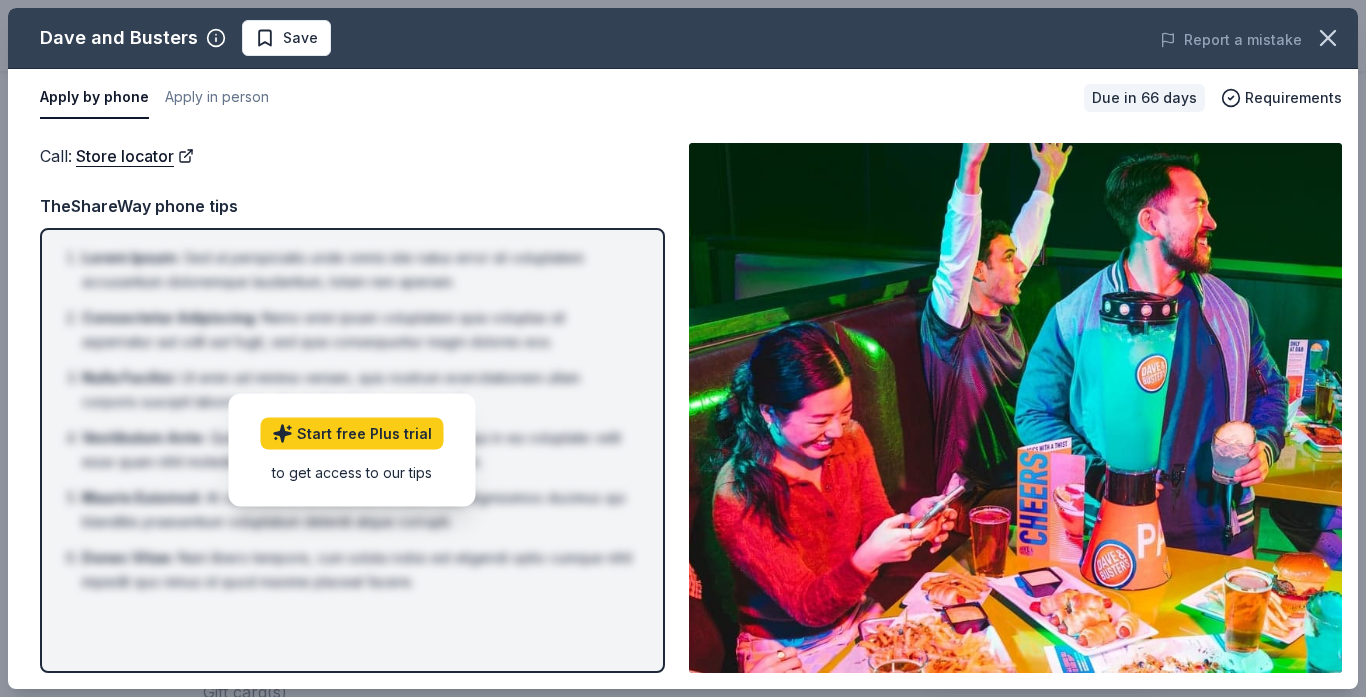 click on "Mauris Euismod :   At vero eos et accusamus et iusto odio dignissimos ducimus qui blanditiis praesentium voluptatum deleniti atque corrupti." at bounding box center (358, 510) 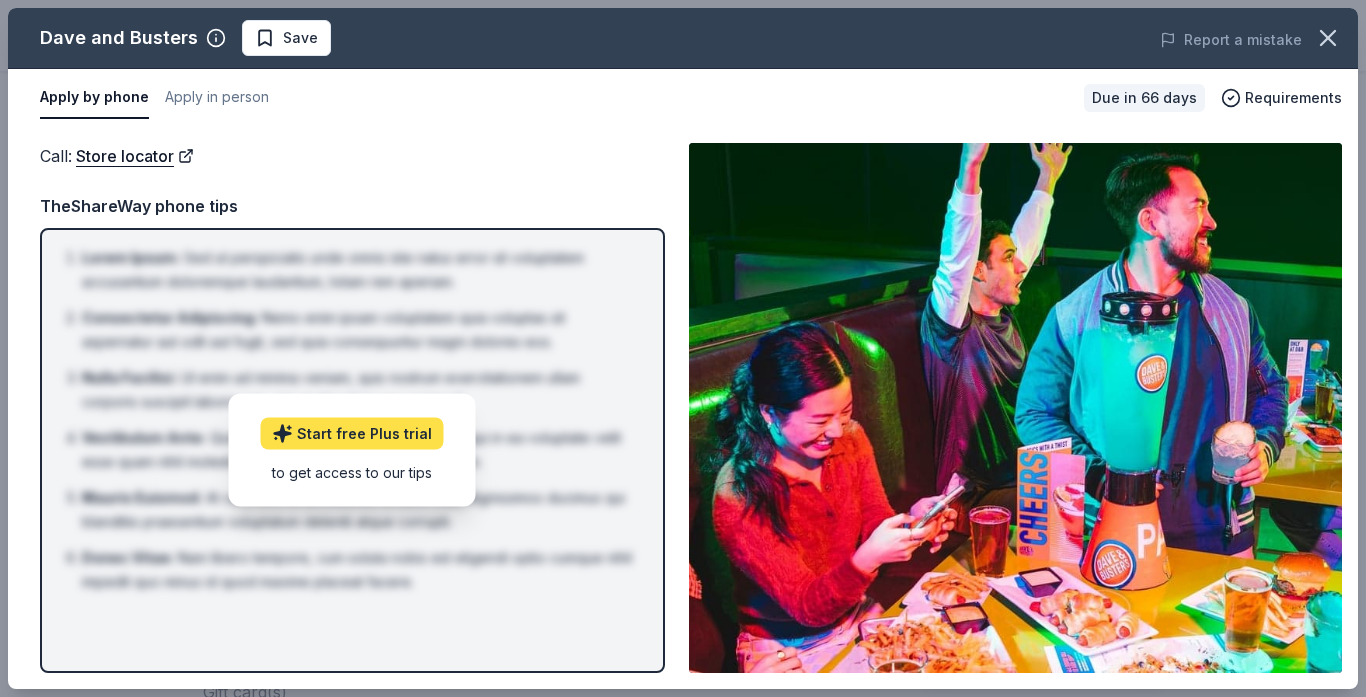 click on "Start free Plus trial" at bounding box center [352, 434] 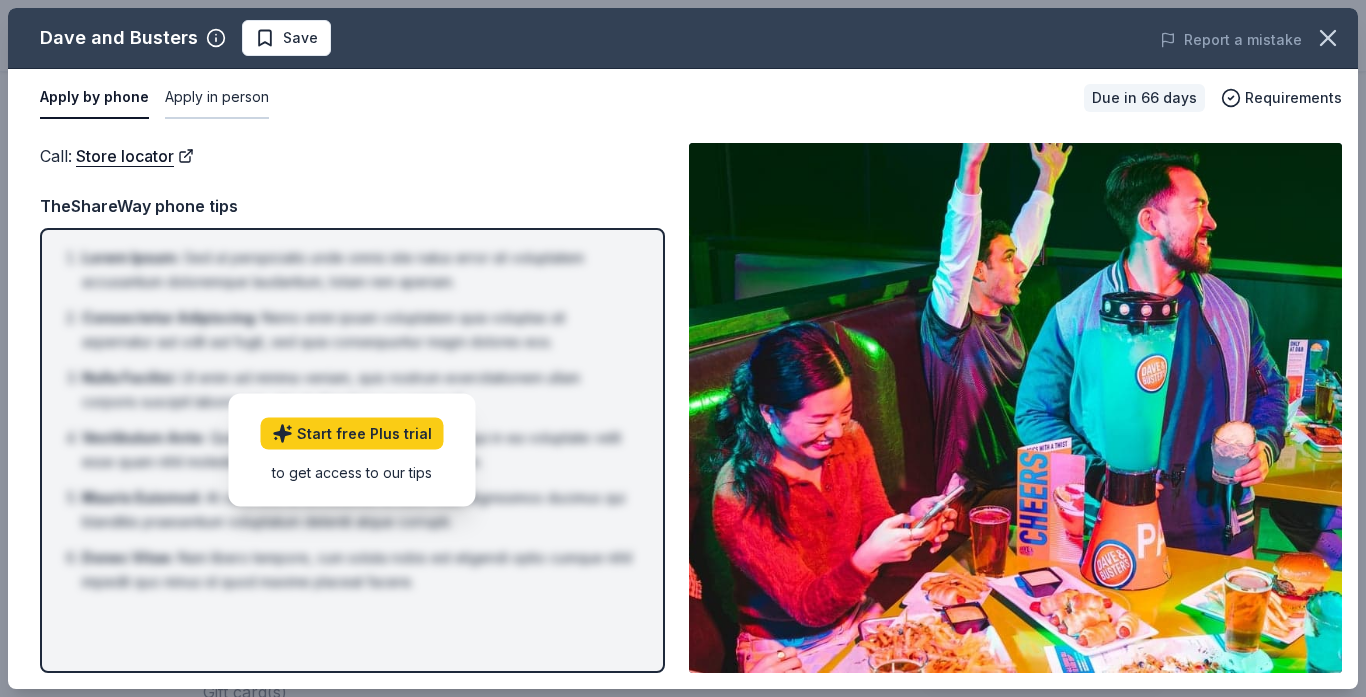 click on "Apply in person" at bounding box center [217, 98] 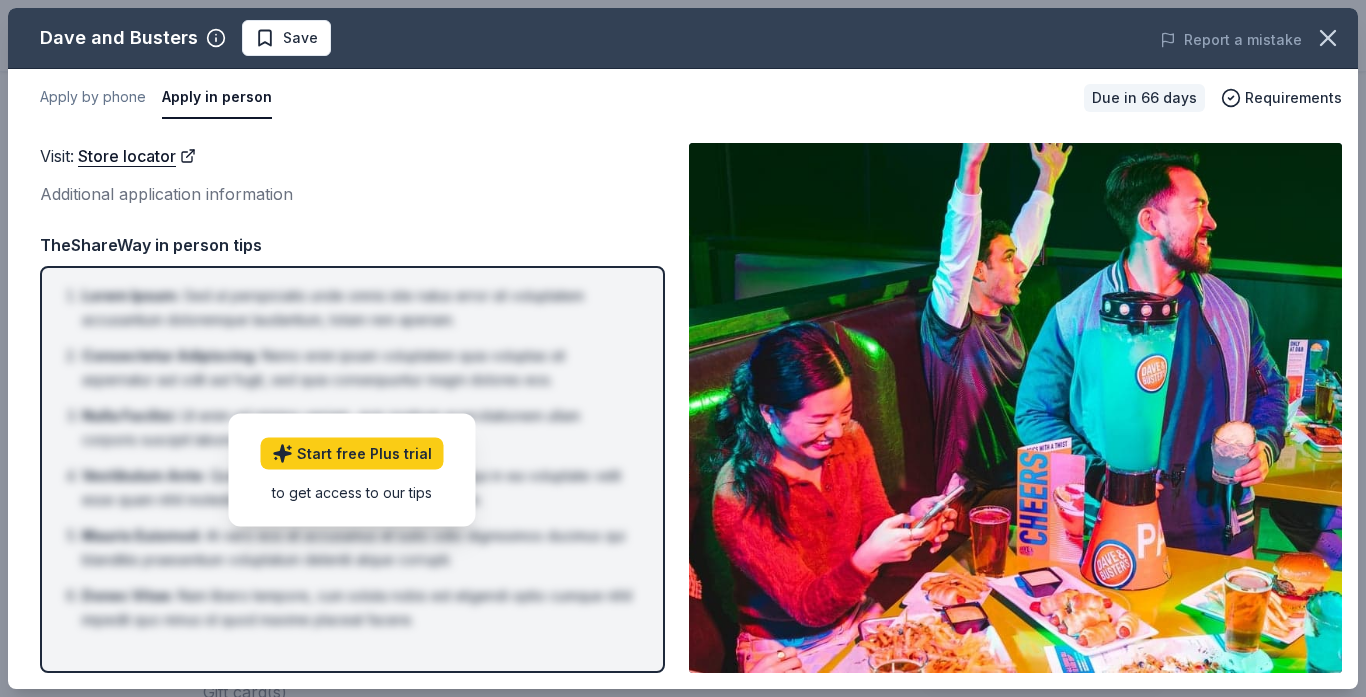 click on "Apply in person" at bounding box center [217, 98] 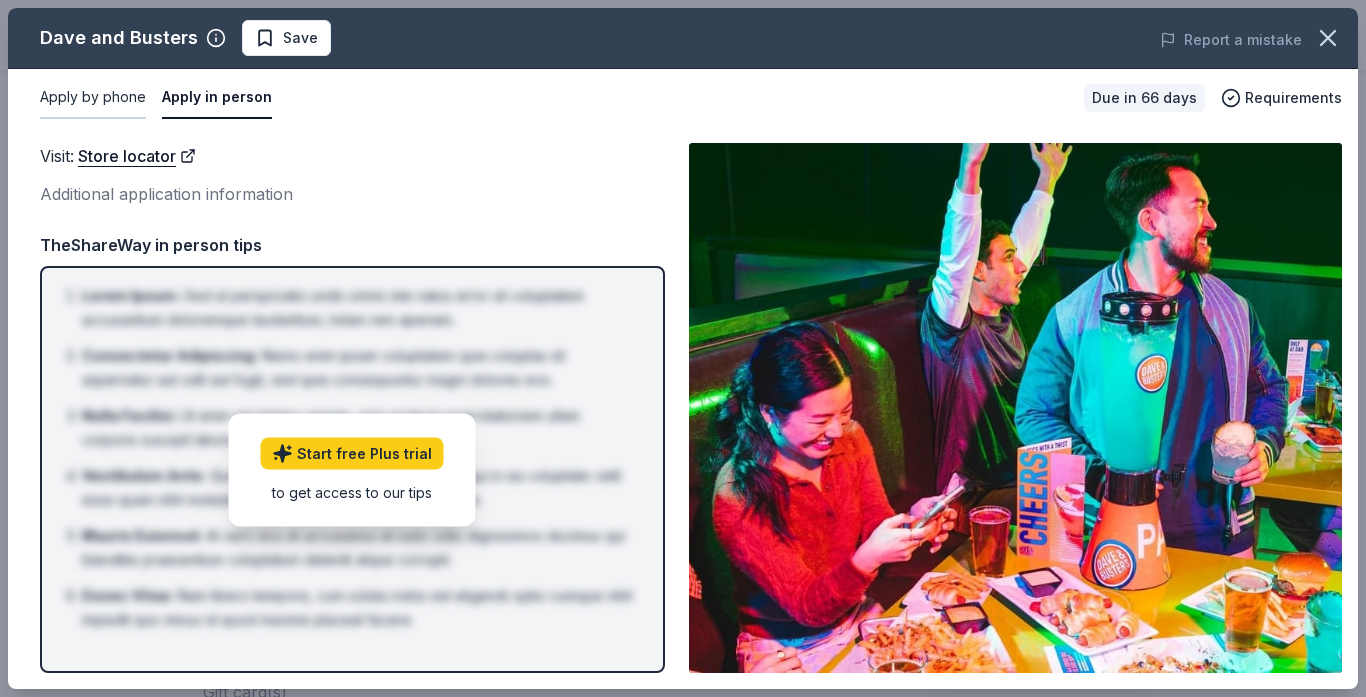 click on "Apply by phone" at bounding box center [93, 98] 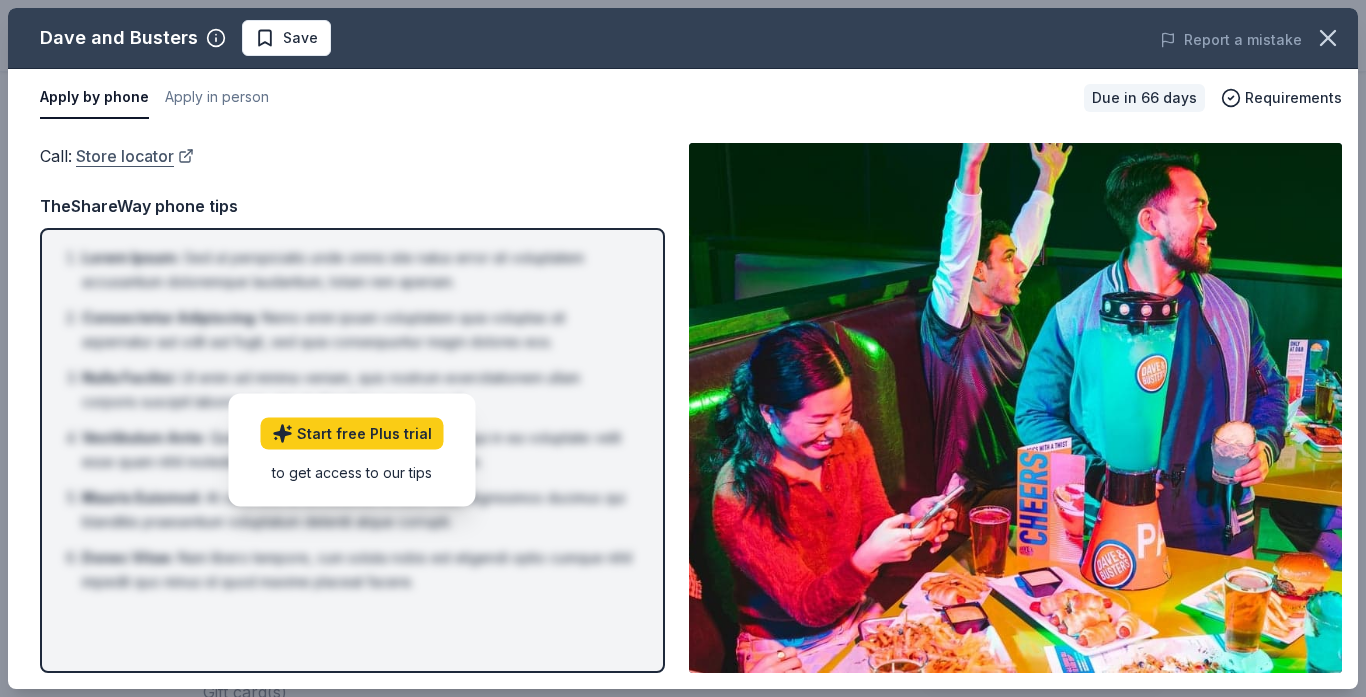 click on "Store locator" at bounding box center [135, 156] 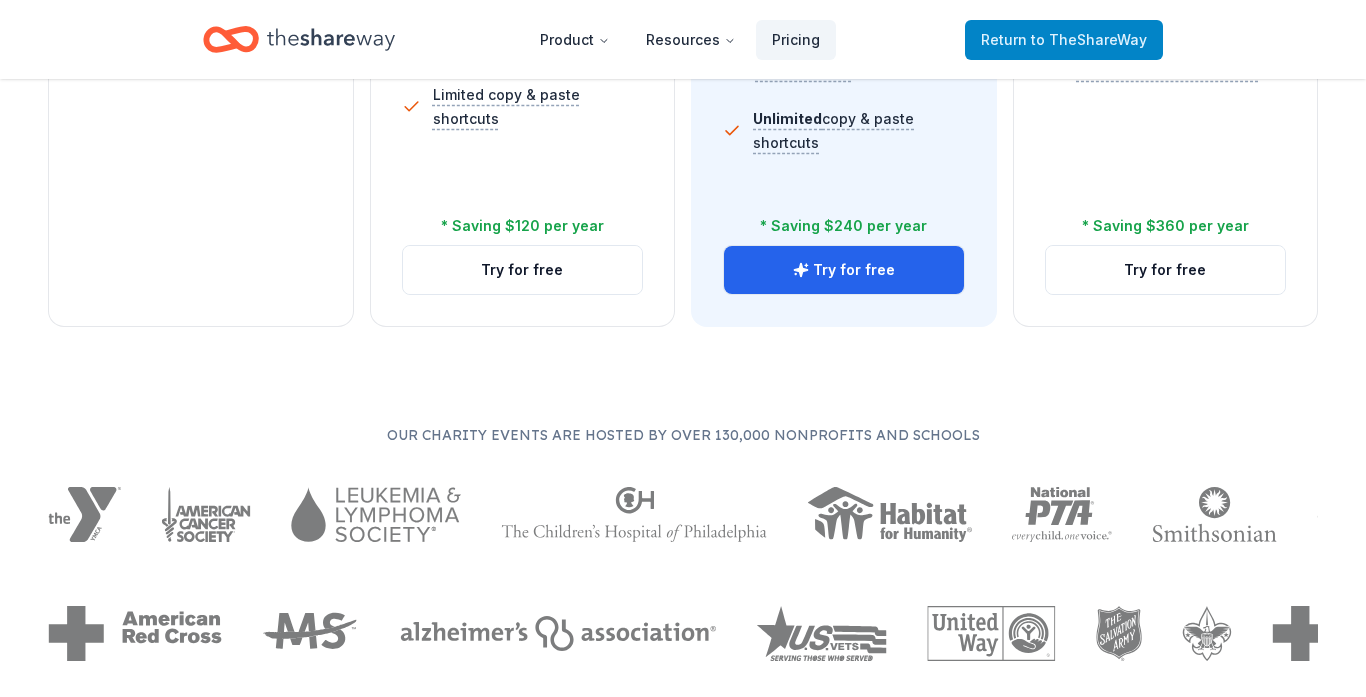 scroll, scrollTop: 922, scrollLeft: 0, axis: vertical 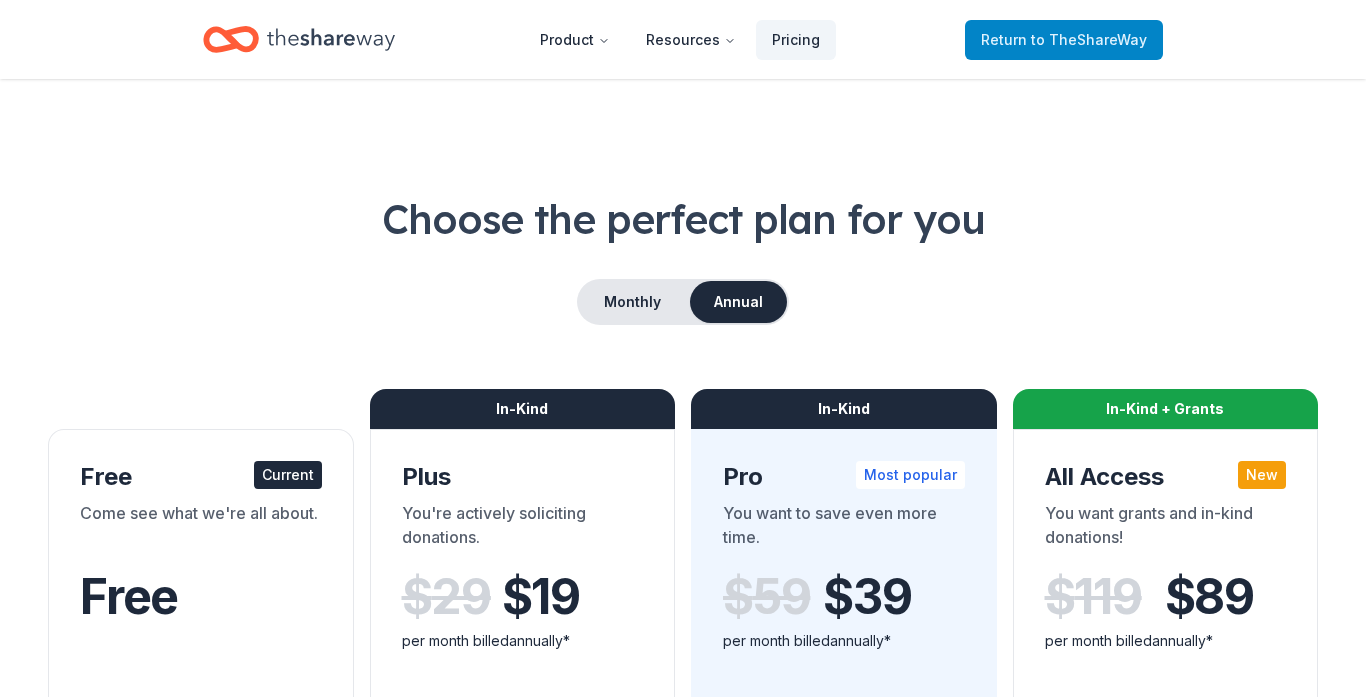 click on "Return to TheShareWay" at bounding box center [1064, 40] 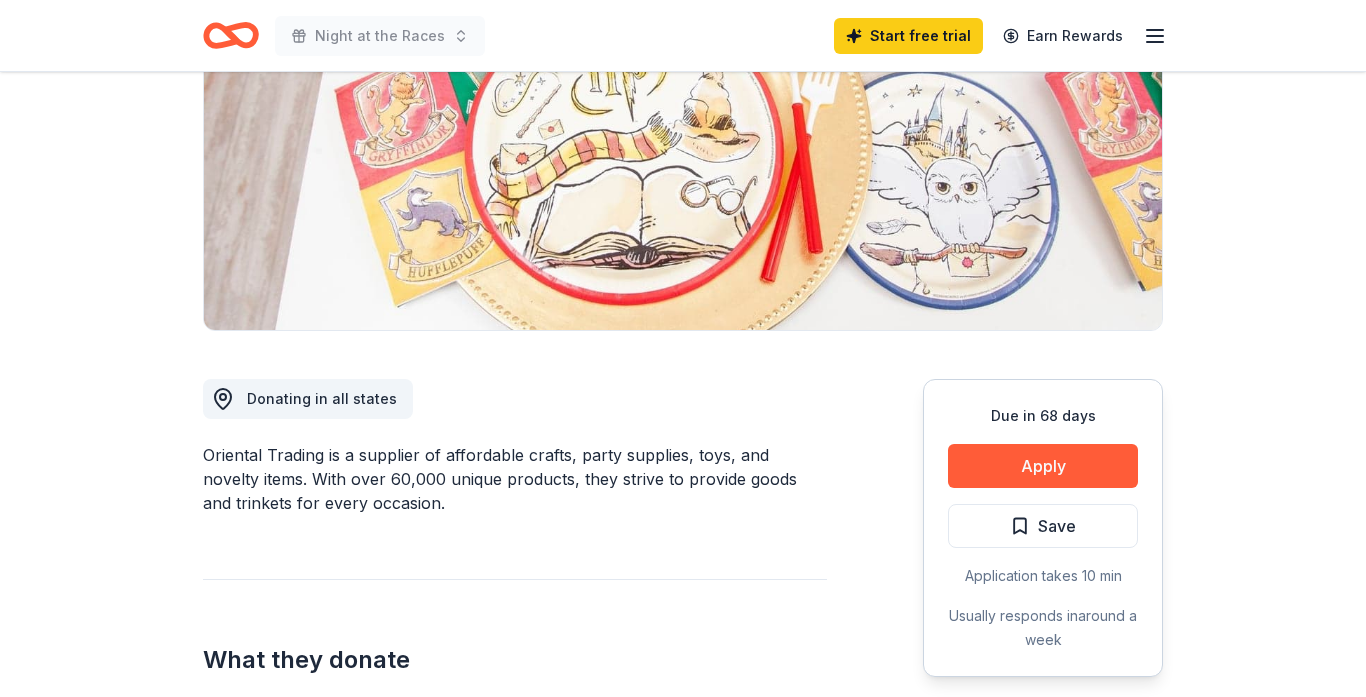 scroll, scrollTop: 284, scrollLeft: 0, axis: vertical 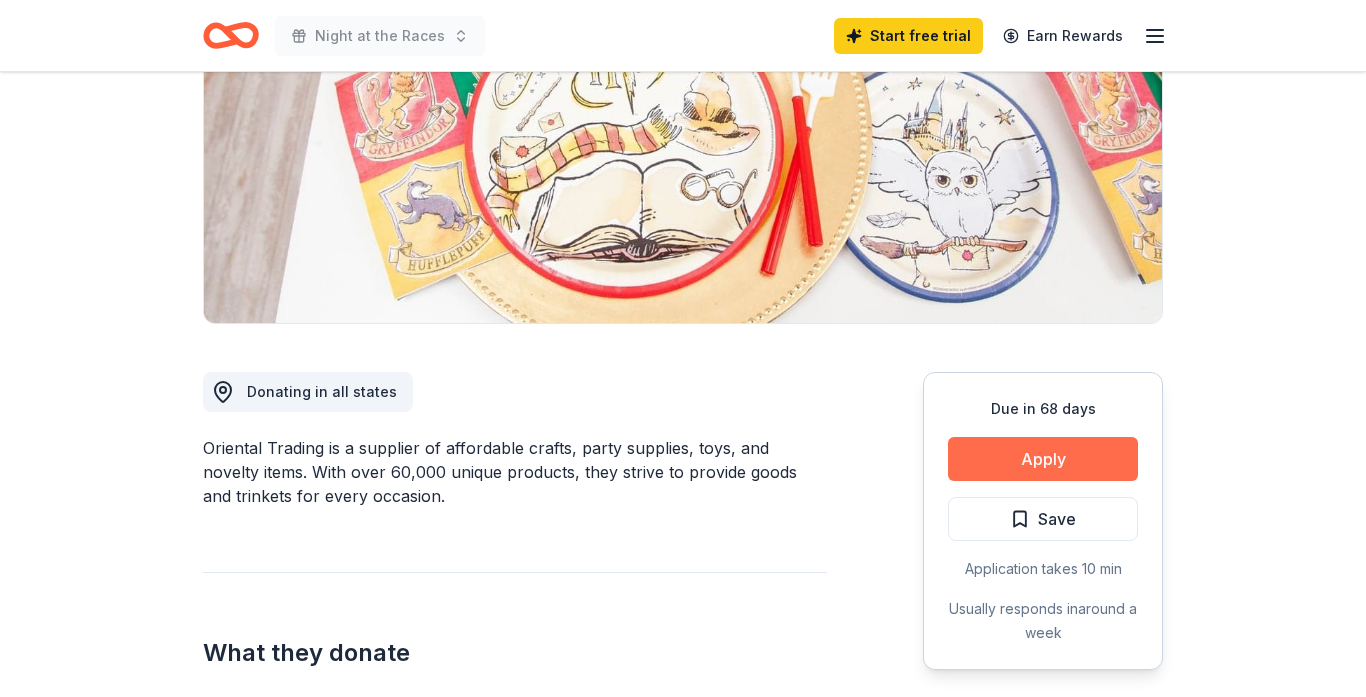 click on "Apply" at bounding box center (1043, 459) 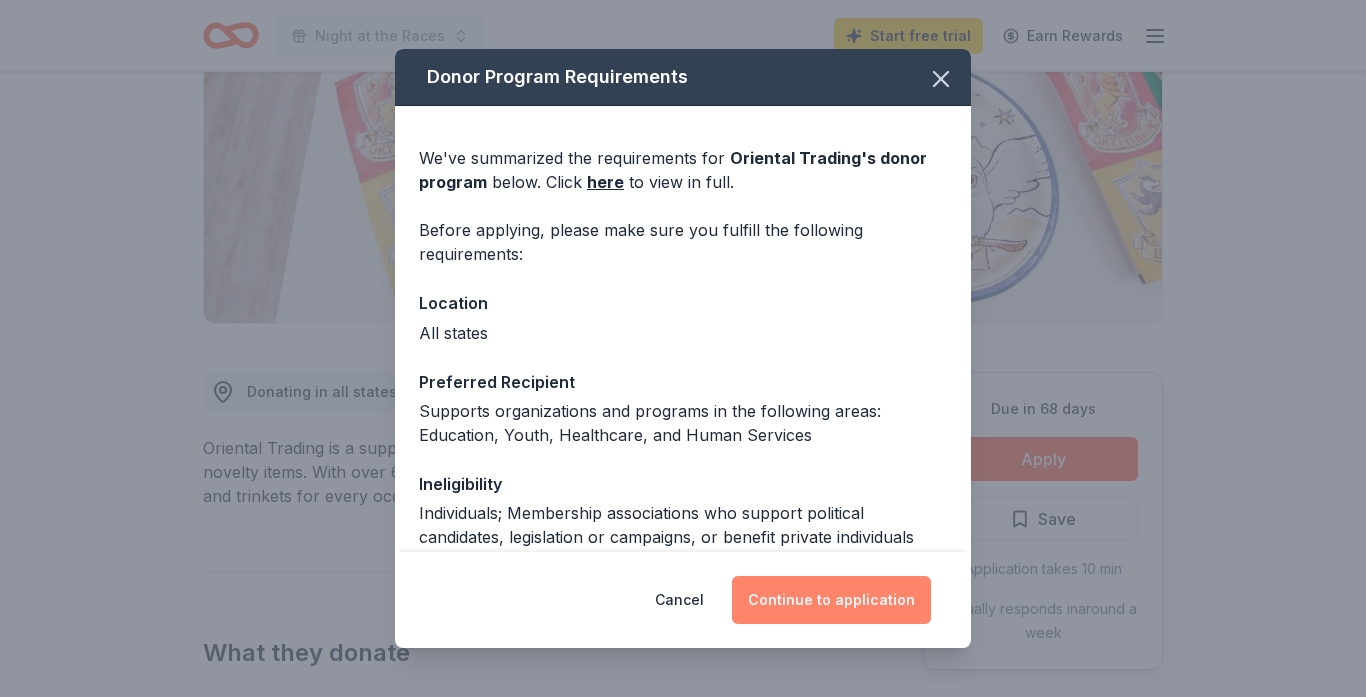 click on "Continue to application" at bounding box center (831, 600) 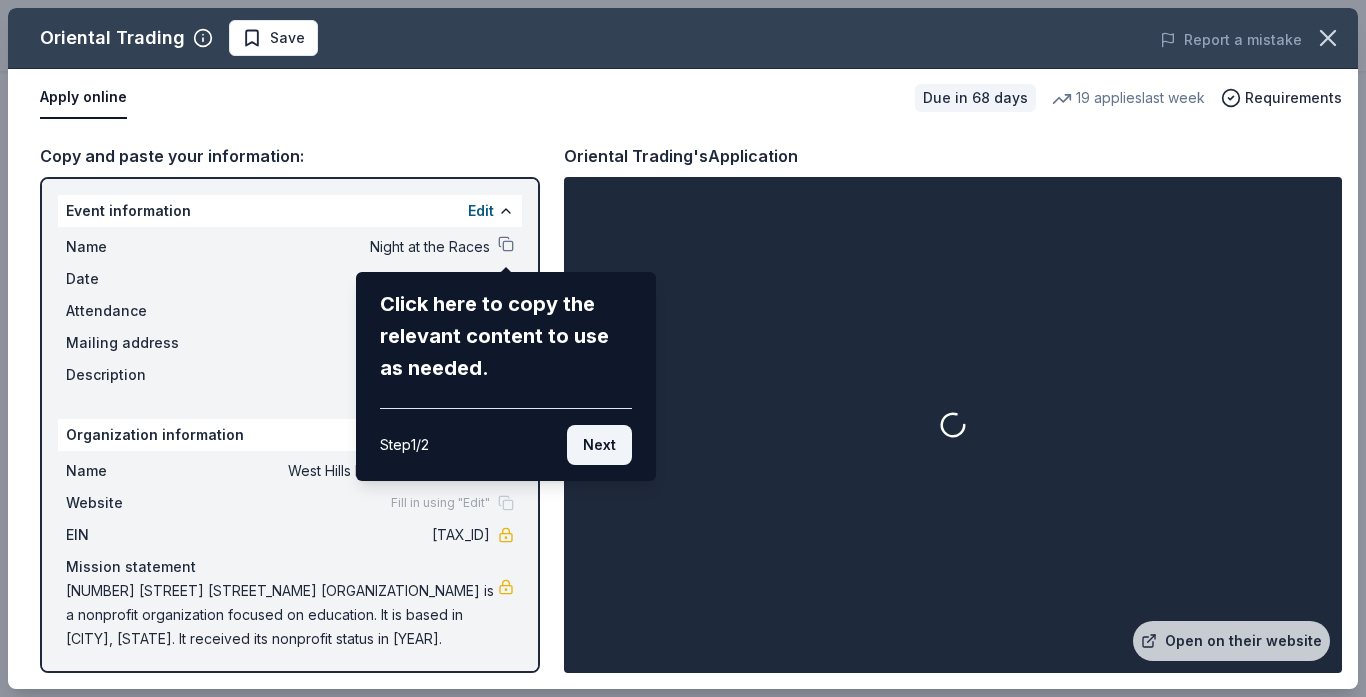 click on "Next" at bounding box center [599, 445] 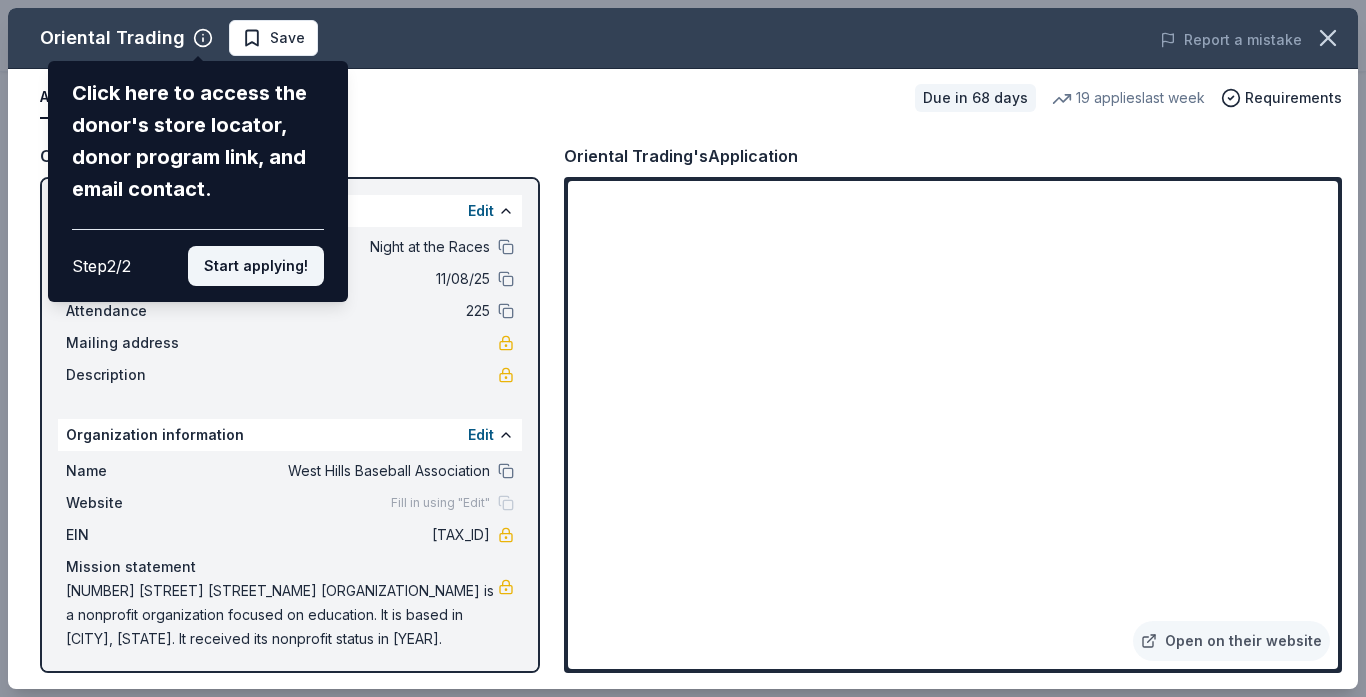 click on "Start applying!" at bounding box center (256, 266) 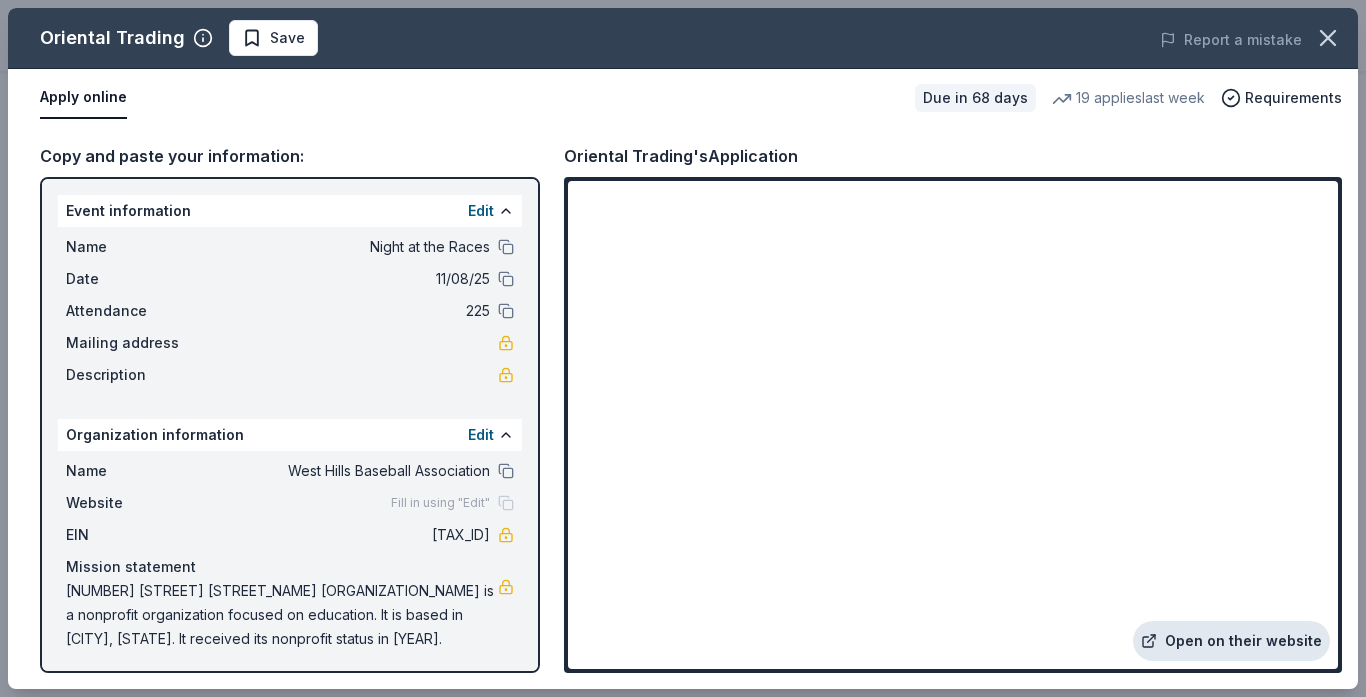 click on "Open on their website" at bounding box center [1231, 641] 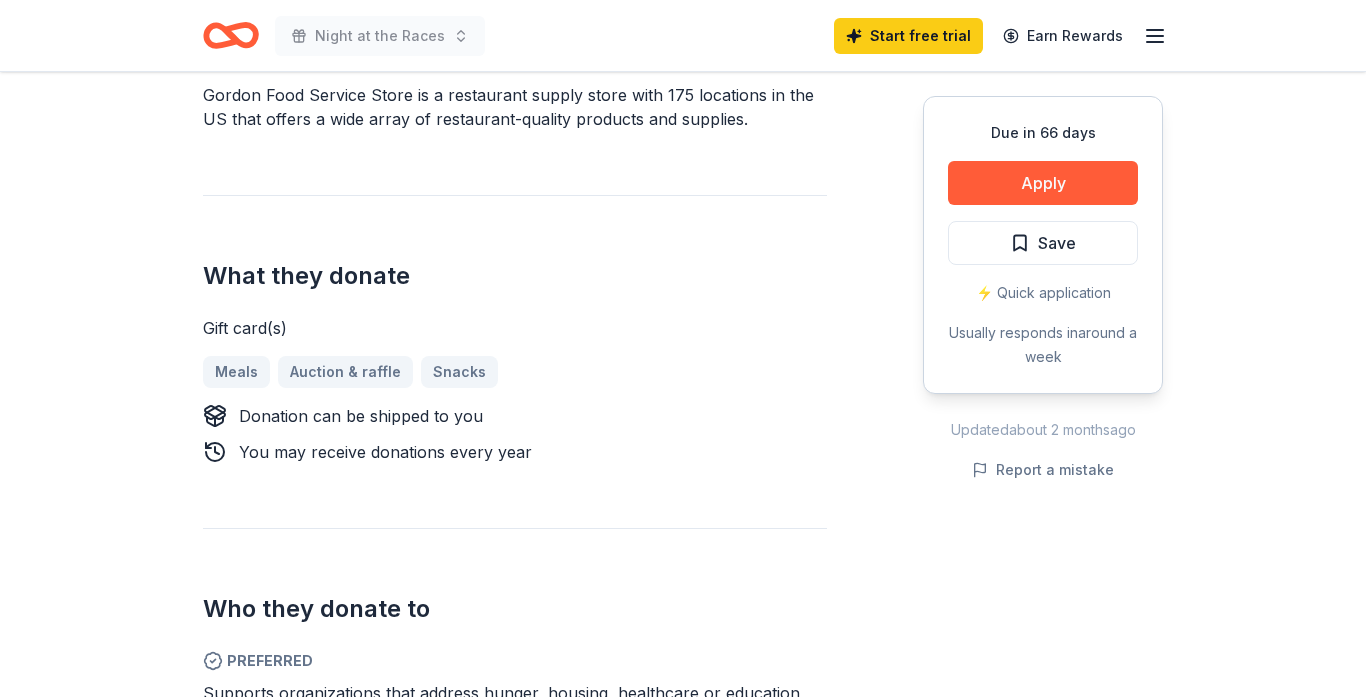 scroll, scrollTop: 706, scrollLeft: 0, axis: vertical 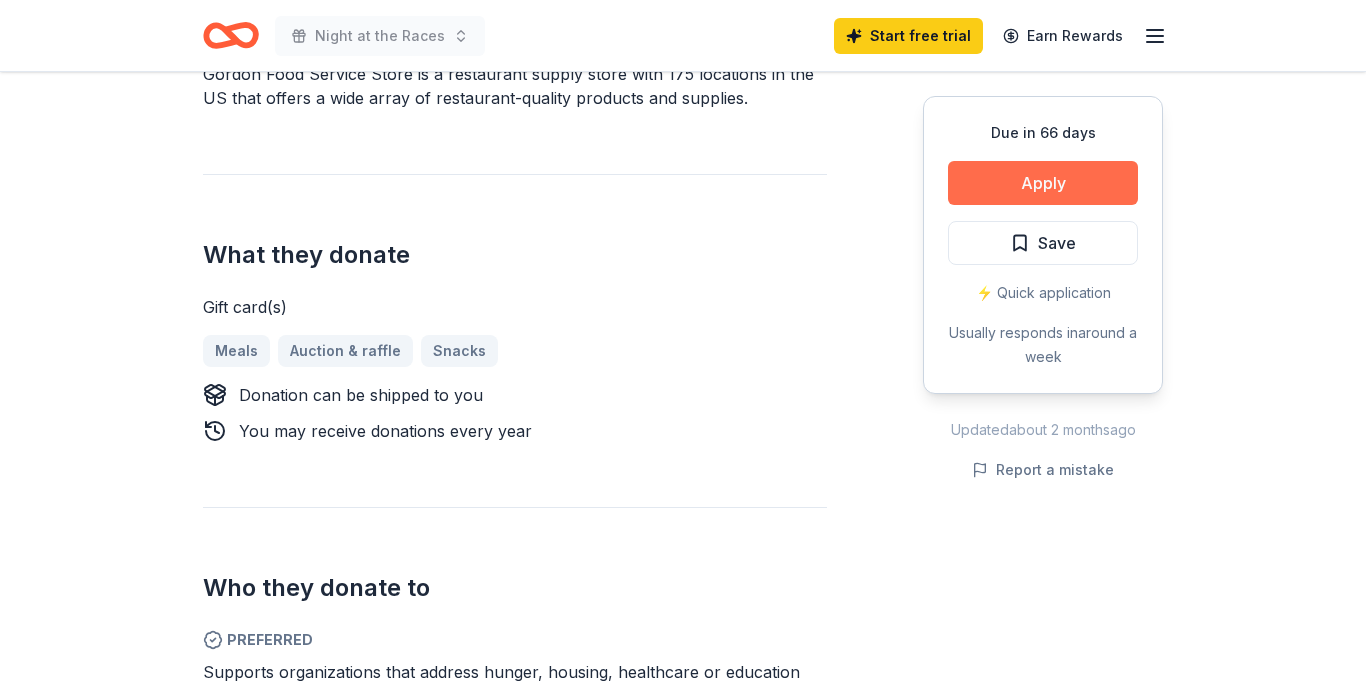 click on "Apply" at bounding box center [1043, 183] 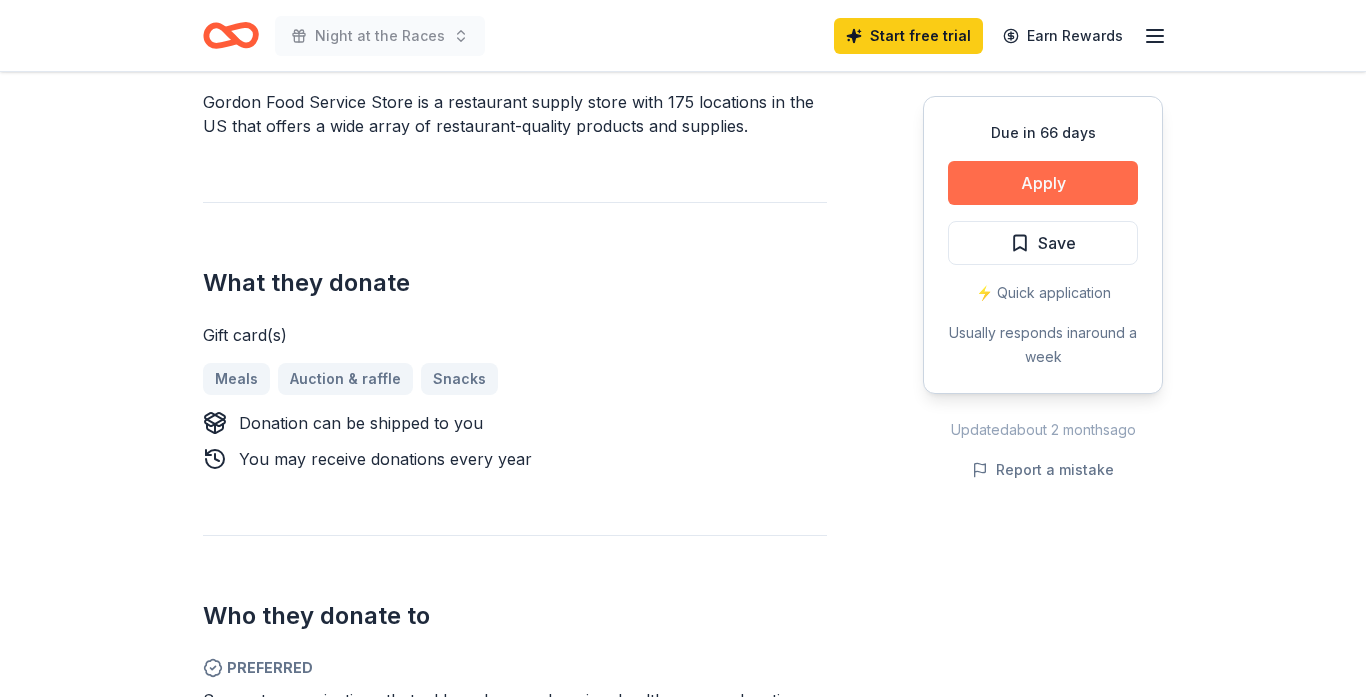 scroll, scrollTop: 720, scrollLeft: 0, axis: vertical 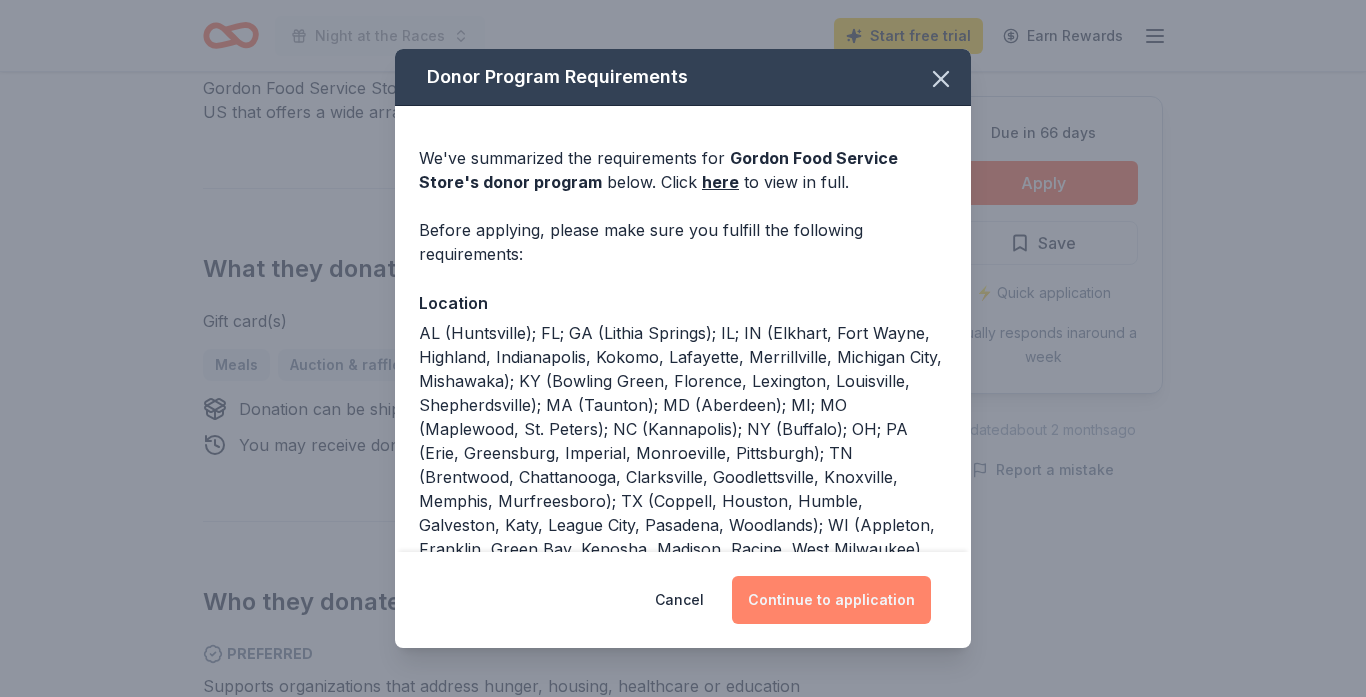 click on "Continue to application" at bounding box center [831, 600] 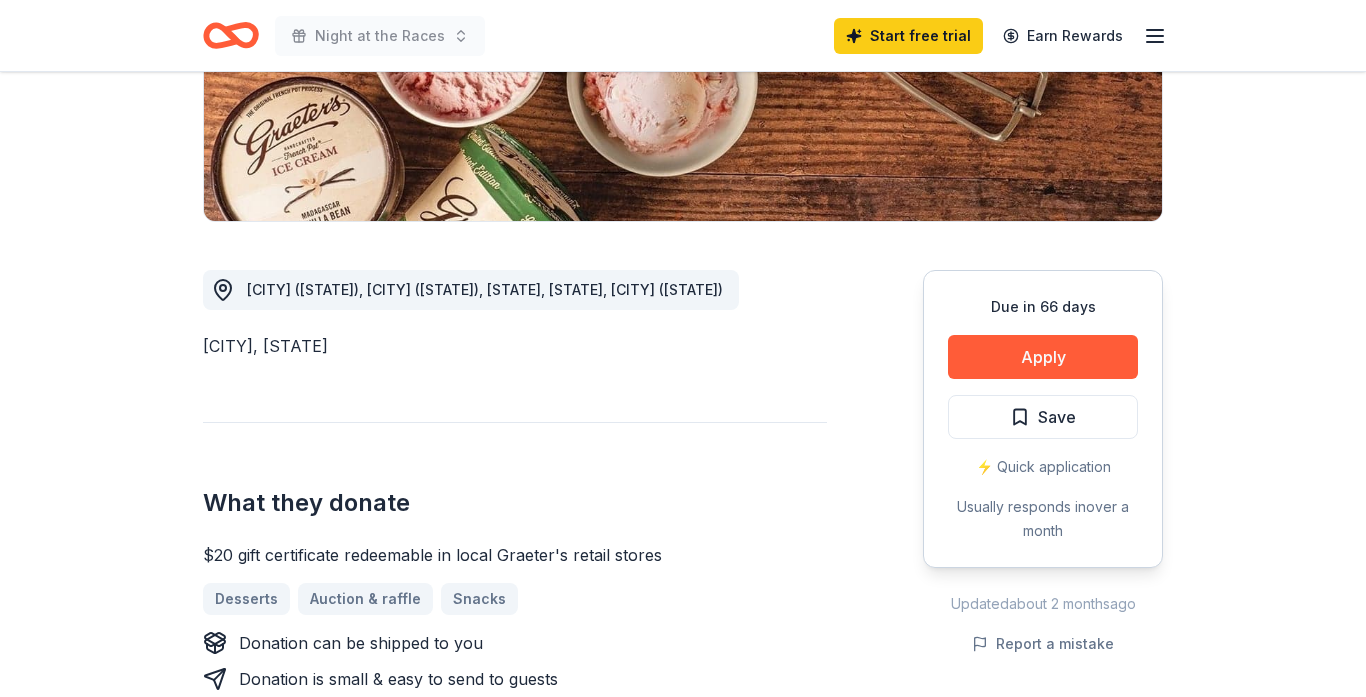 scroll, scrollTop: 393, scrollLeft: 0, axis: vertical 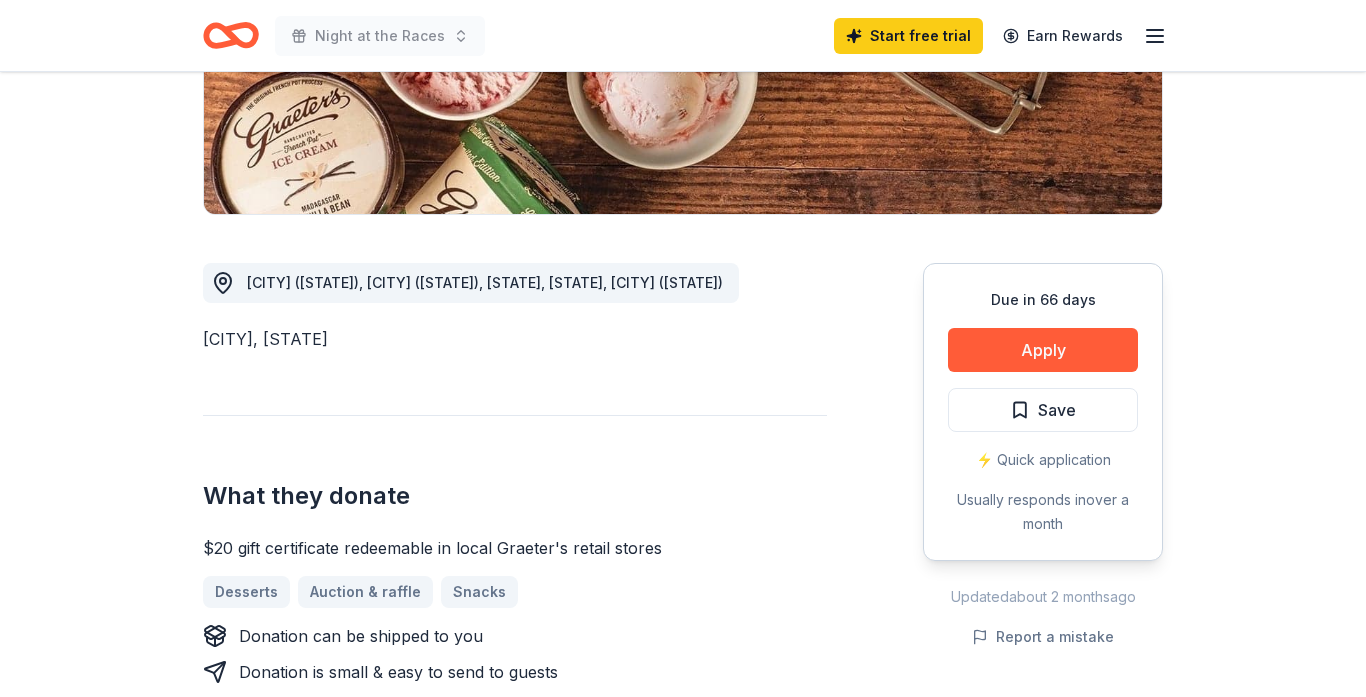 click on "Due in 66 days Apply Save ⚡️ Quick application Usually responds in  over a month" at bounding box center (1043, 412) 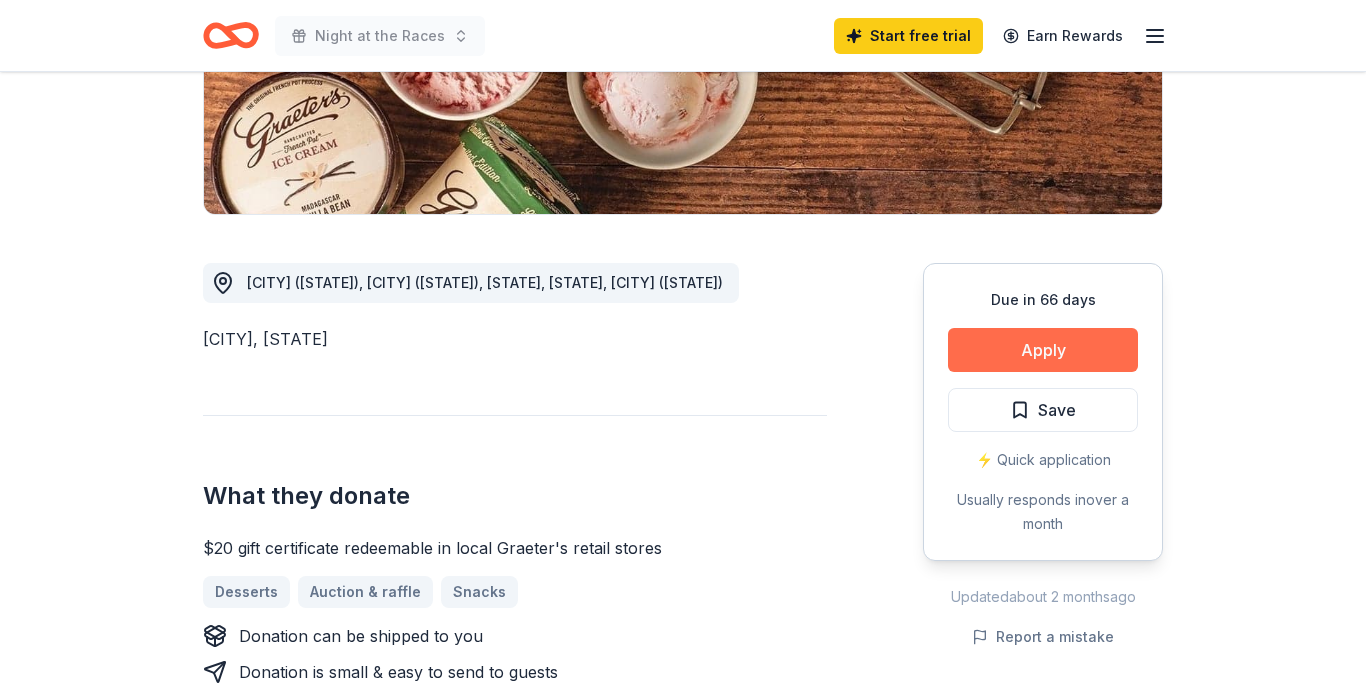 click on "Apply" at bounding box center [1043, 350] 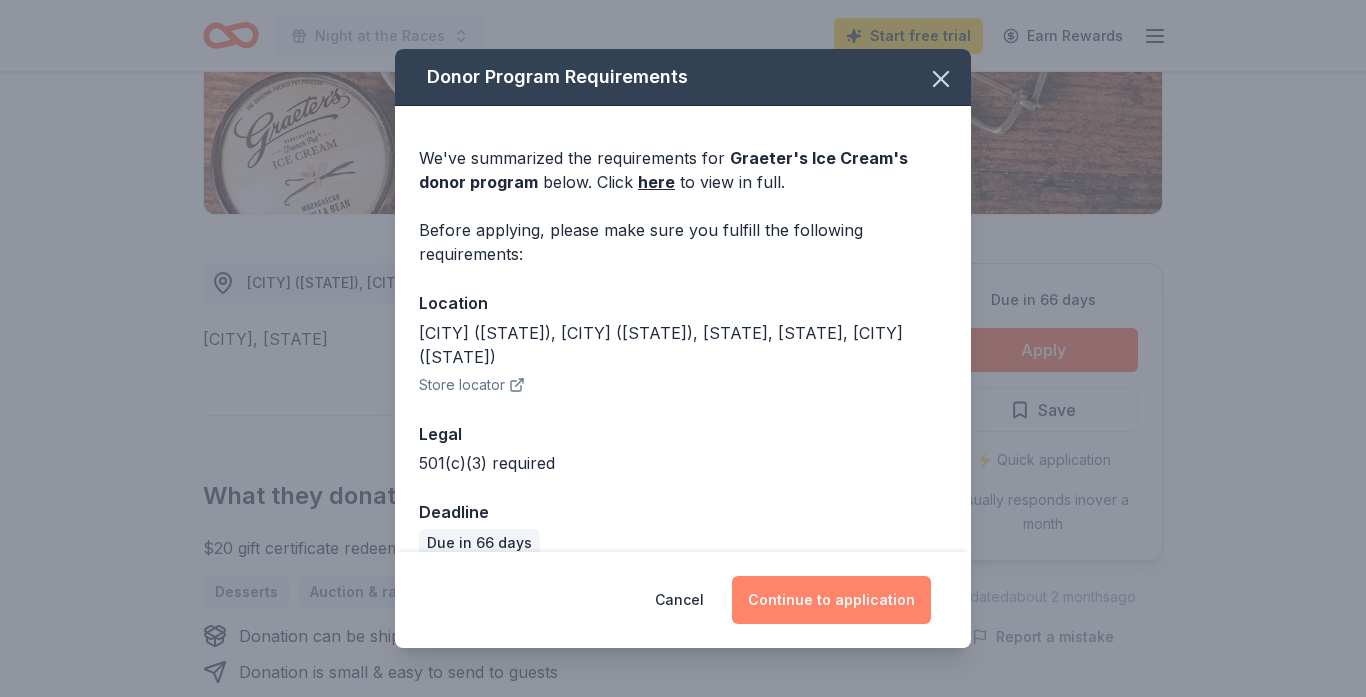 click on "Continue to application" at bounding box center (831, 600) 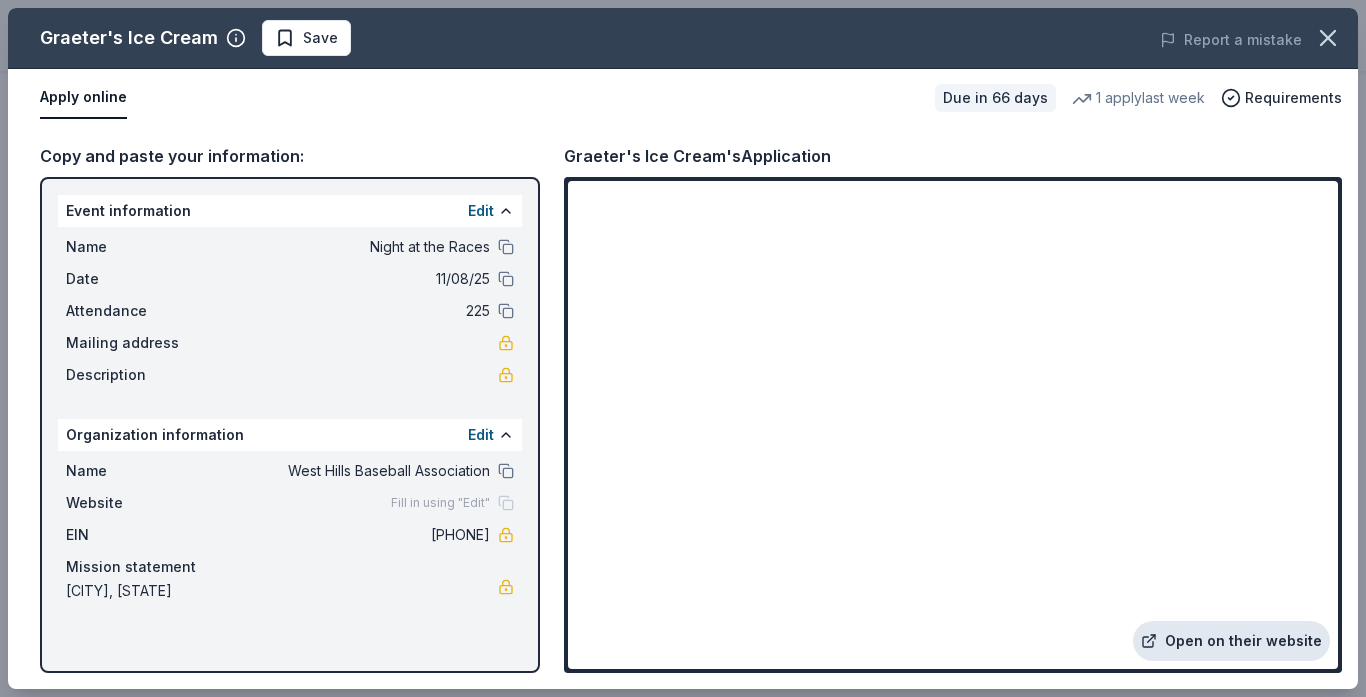 click on "Open on their website" at bounding box center (1231, 641) 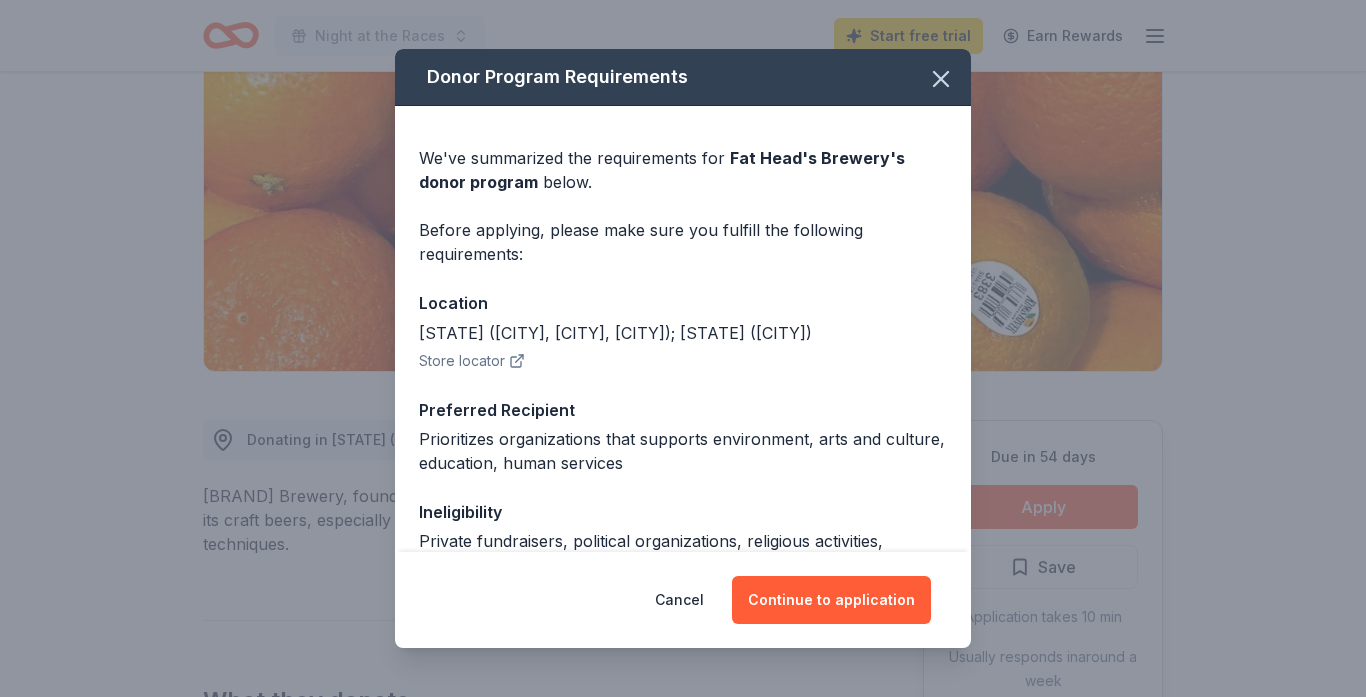 scroll, scrollTop: 236, scrollLeft: 0, axis: vertical 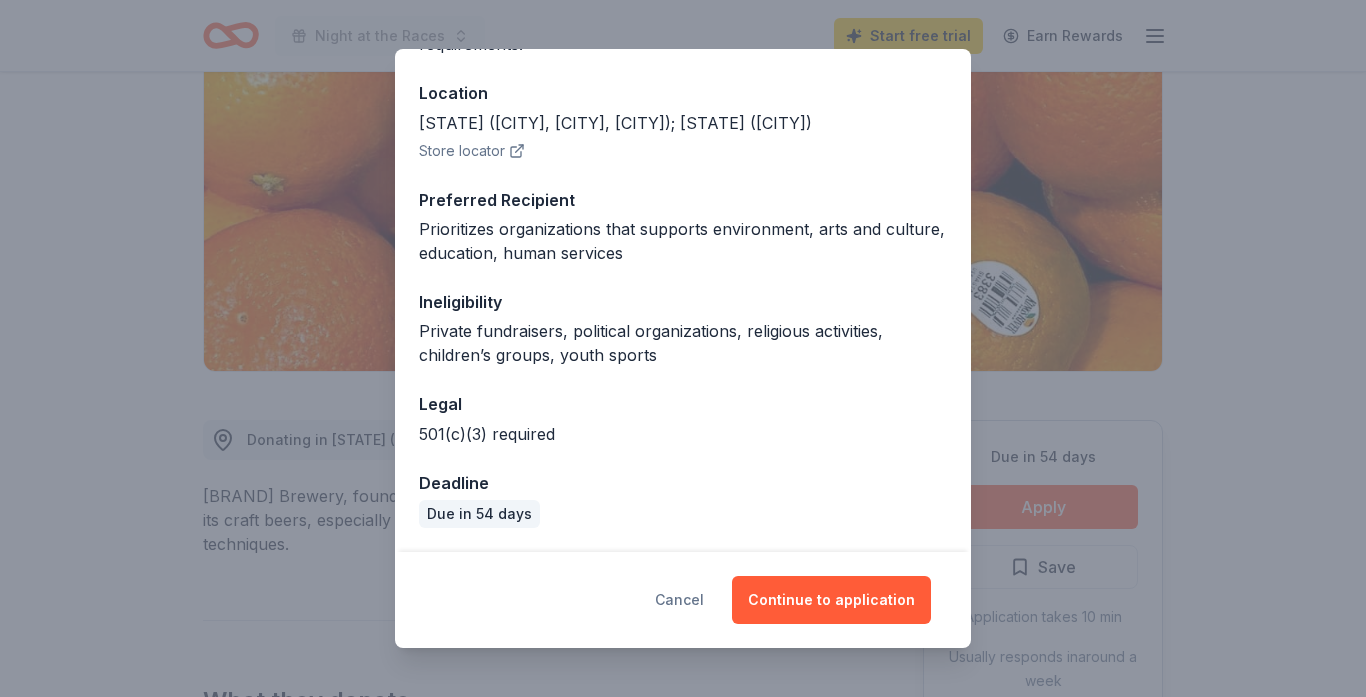click on "Cancel" at bounding box center [679, 600] 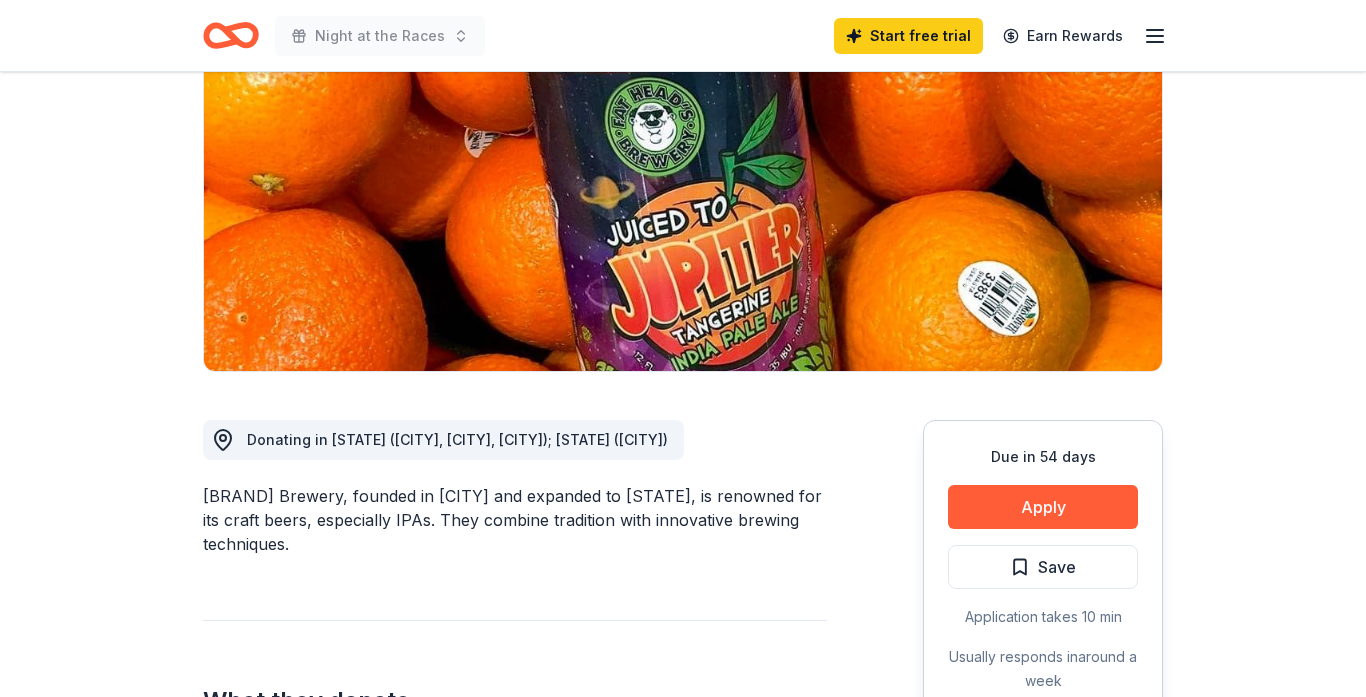 scroll, scrollTop: 0, scrollLeft: 0, axis: both 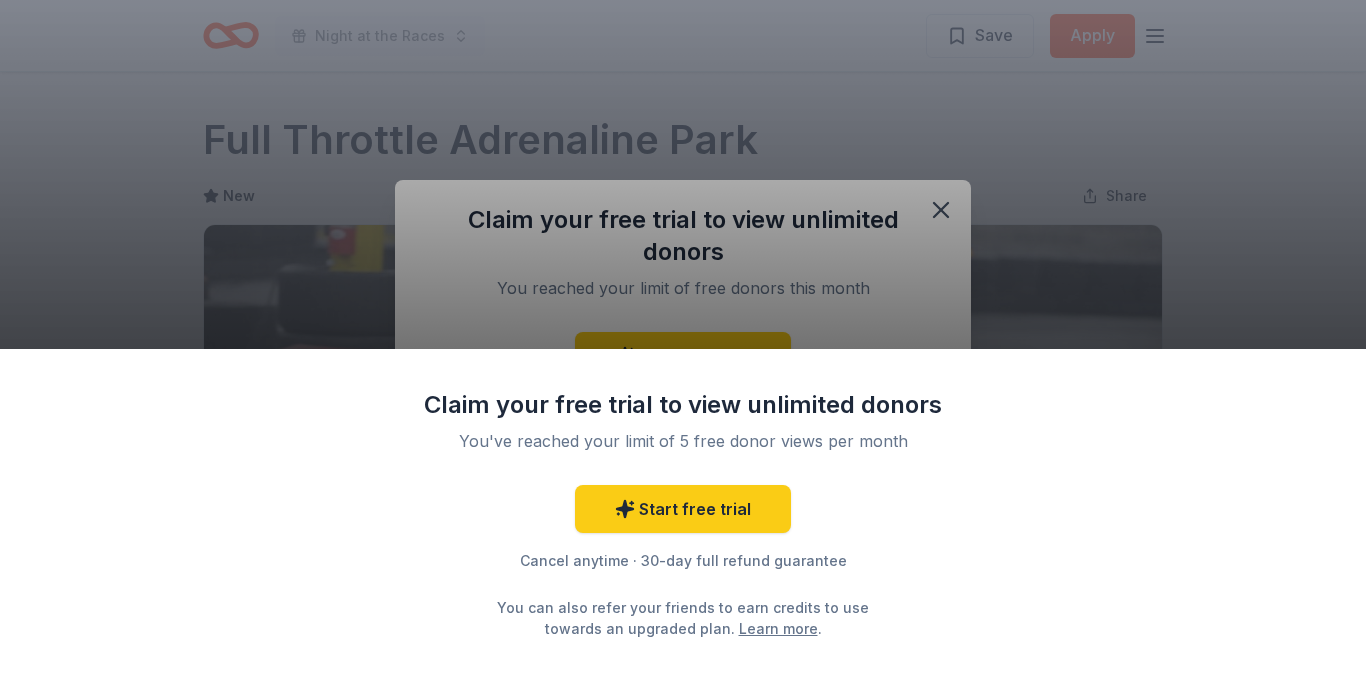 click on "Claim your free trial to view unlimited donors You've reached your limit of 5 free donor views per month Start free  trial Cancel anytime · 30-day full refund guarantee You can also refer your friends to earn credits to use towards an upgraded plan.   Learn more ." at bounding box center (683, 348) 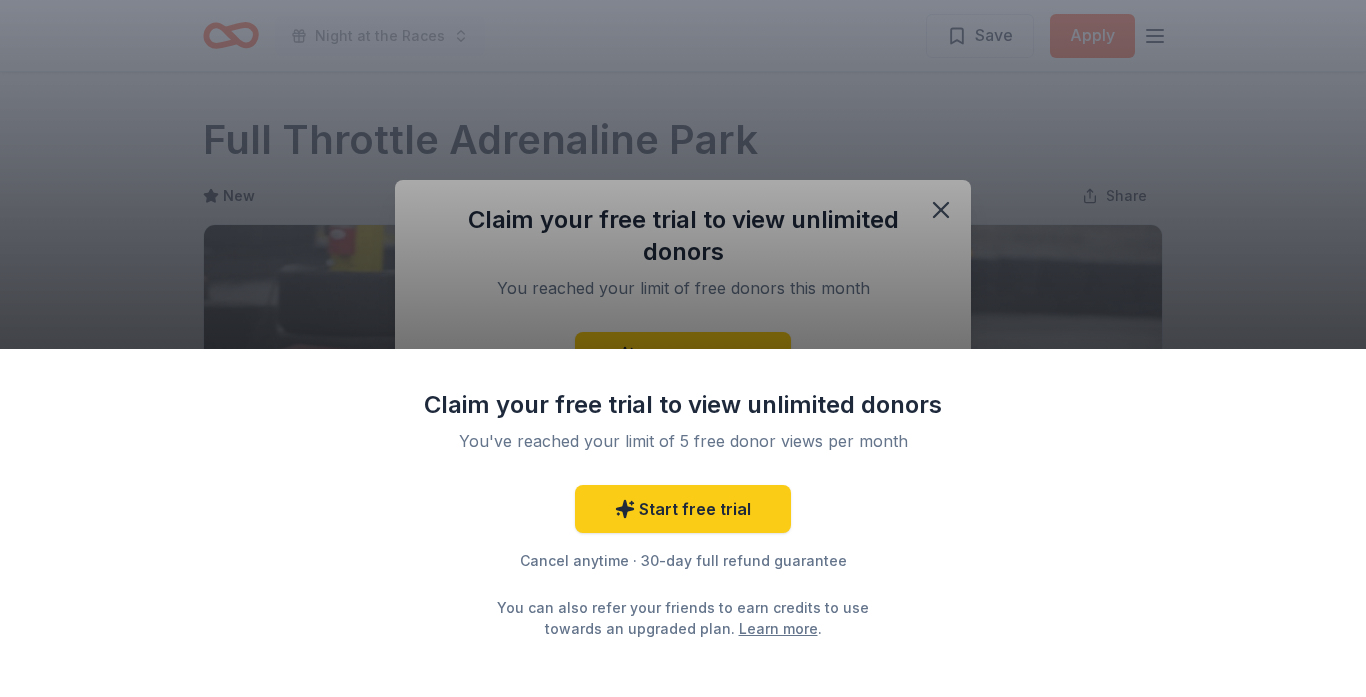 click on "Claim your free trial to view unlimited donors You've reached your limit of 5 free donor views per month Start free  trial Cancel anytime · 30-day full refund guarantee You can also refer your friends to earn credits to use towards an upgraded plan.   Learn more ." at bounding box center [683, 348] 